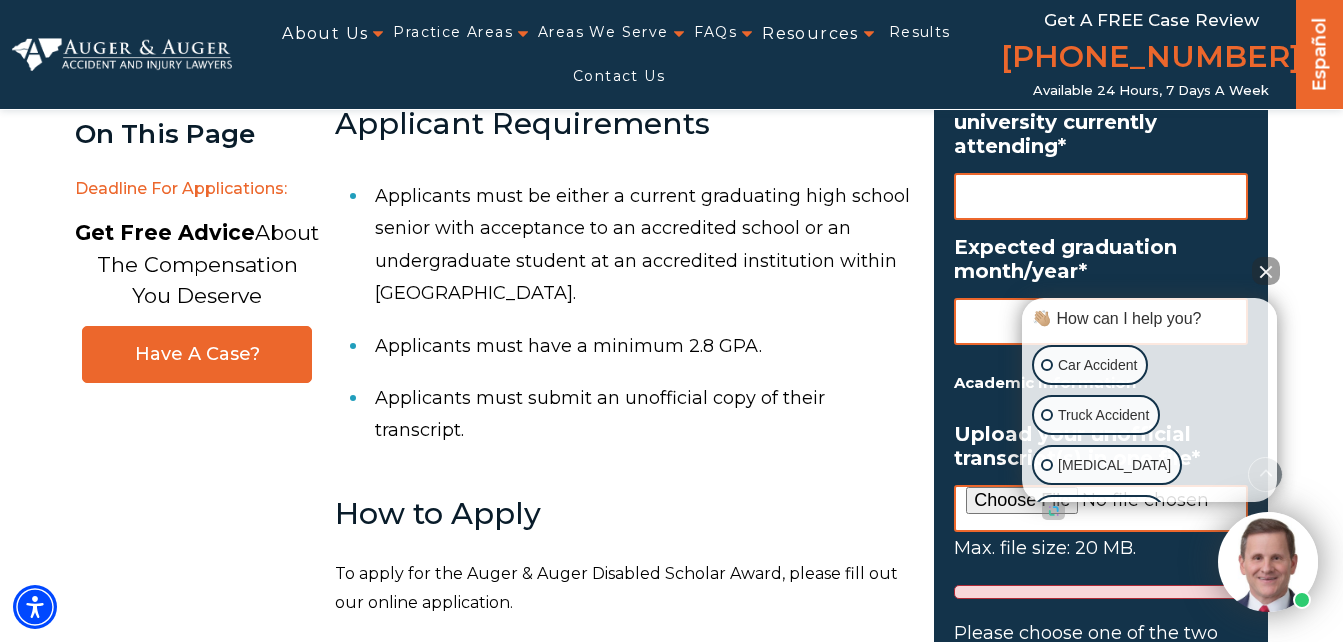 scroll, scrollTop: 1578, scrollLeft: 0, axis: vertical 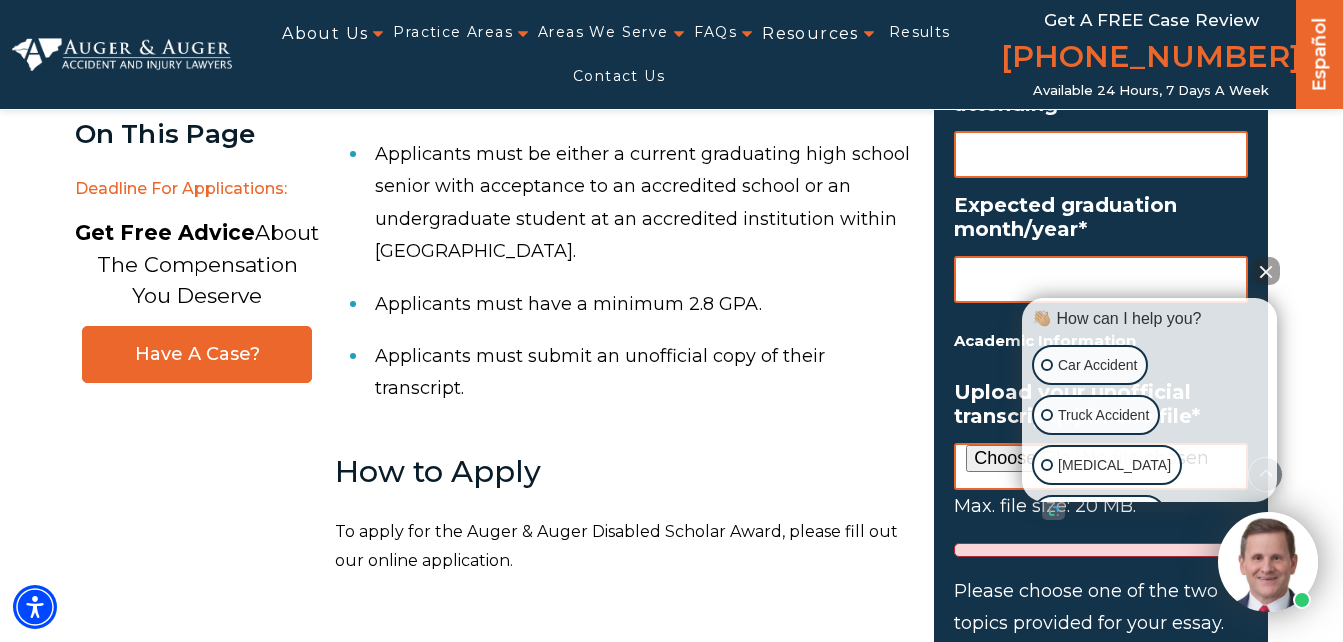 click at bounding box center [1266, 271] 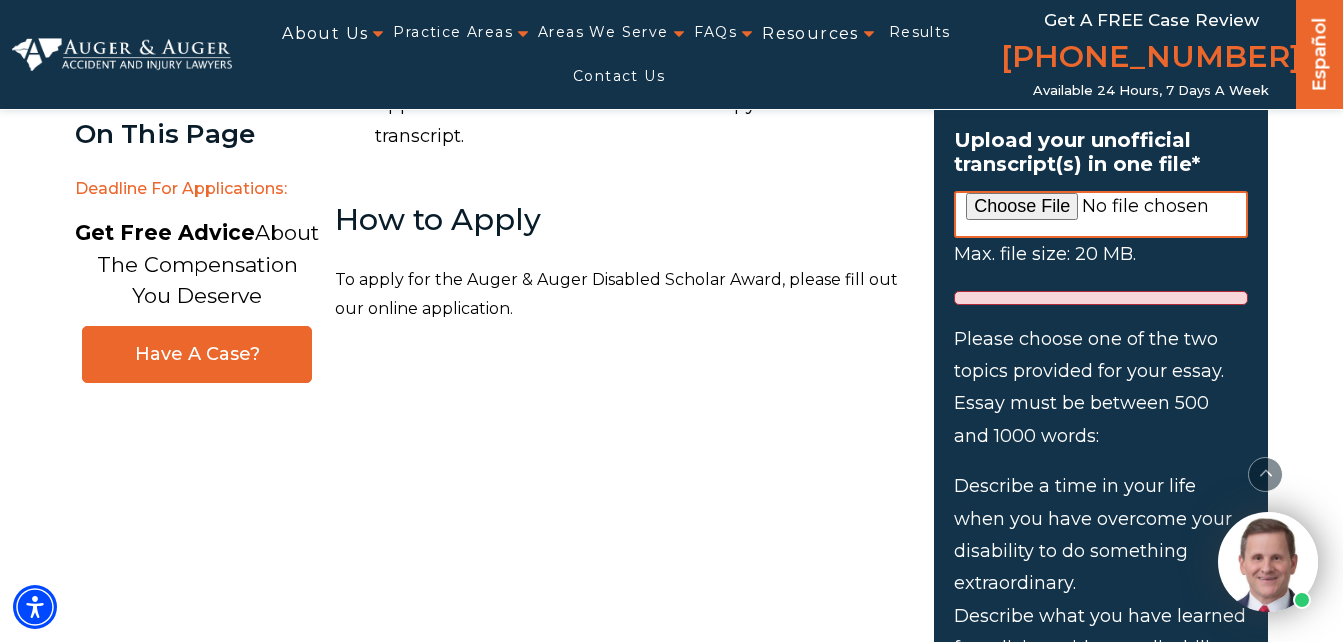 scroll, scrollTop: 1872, scrollLeft: 0, axis: vertical 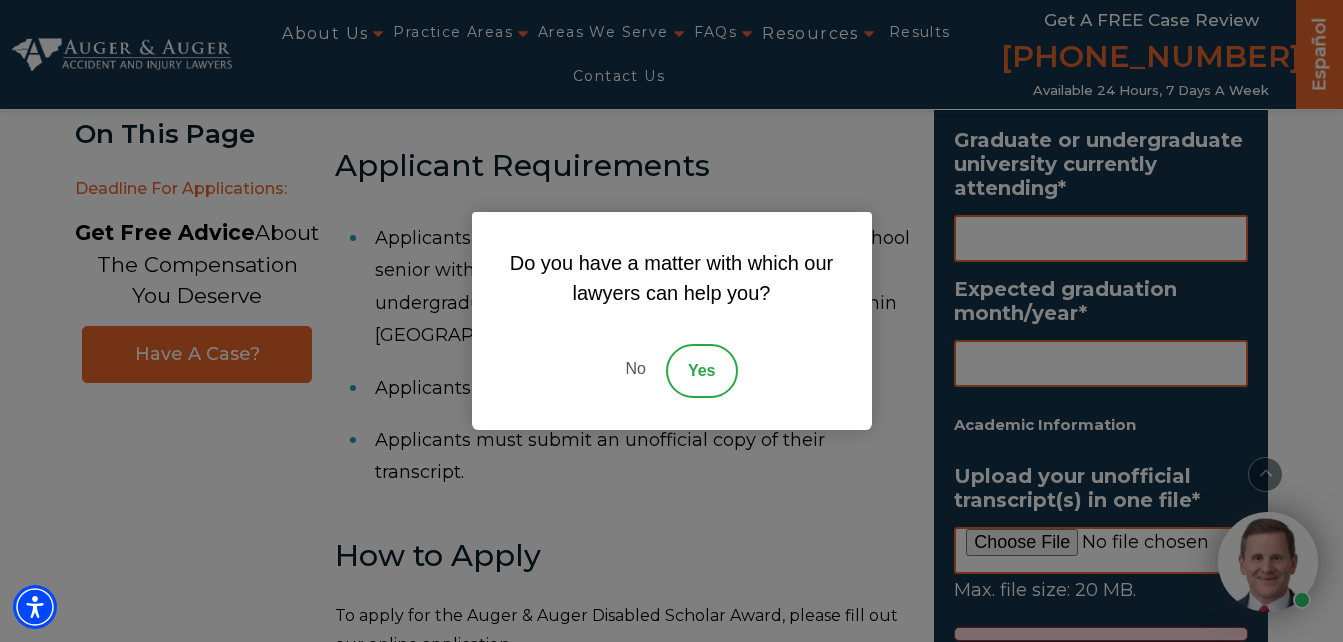 click on "No" at bounding box center [635, 371] 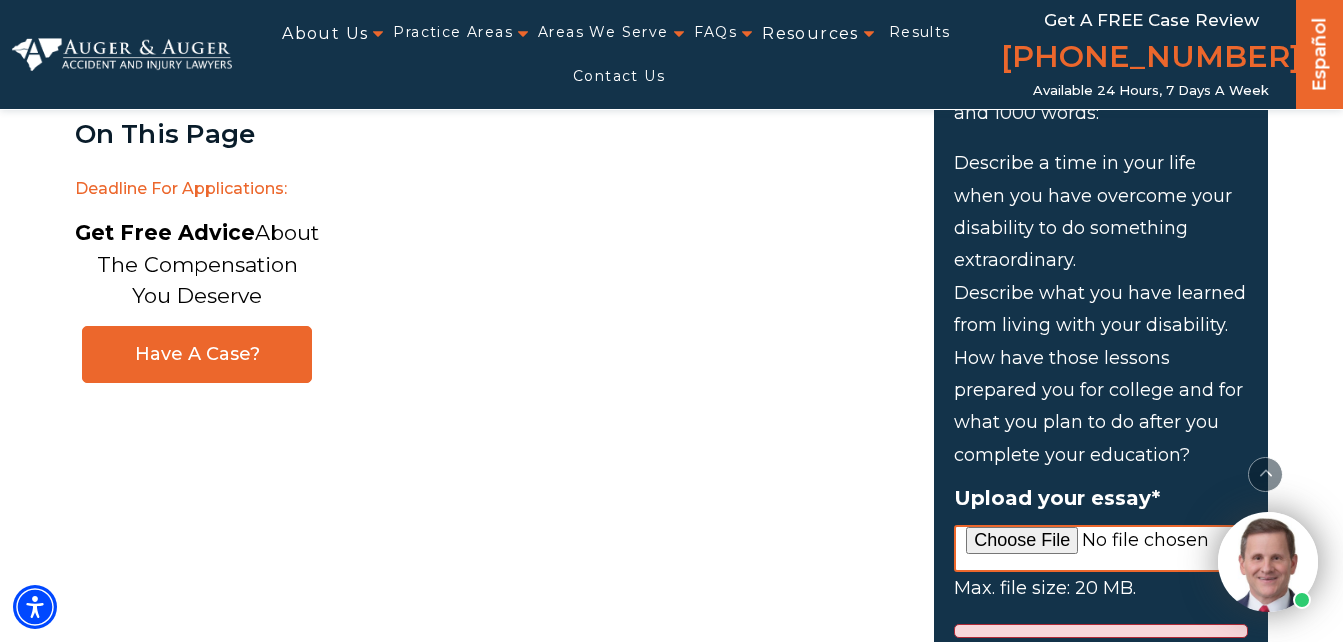 scroll, scrollTop: 2167, scrollLeft: 0, axis: vertical 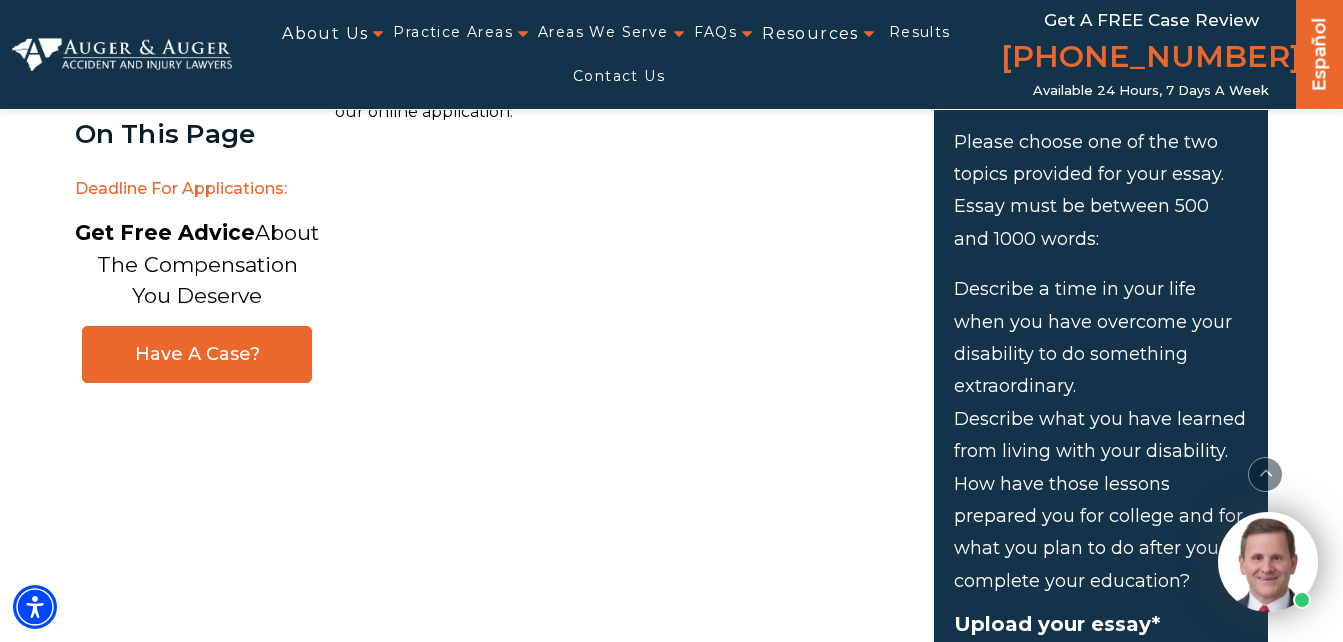 click on "About Us     About Us   Attorneys     Herbert Auger   Arlene Auger   Hunter Gillespie   Madison McLawhorn   Tyler Skitt   View All Attorneys       Blog   Testimonials   Our Promise   AA Guarantee   Giving Back   AA Disabled Scholar Award       Practice Areas     Car Accident   Truck Accident   Motorcycle Accident   Bicycle Accident   Wrongful Death   Dog Bite   Workers’ Compensation   Daycare Accident   See All Practice Areas       Areas We Serve     North Carolina     Charlotte   Asheville   Greensboro   Raleigh   Durham   View All Areas We Serve       South Carolina     Charleston   Columbia   Greenville   Rock Hill   Myrtle Beach   View All Areas We Serve       View All Locations       FAQs     North Carolina   South Carolina       Resources     Resources   eBooks   Police Accident Reports       Results   Contact Us          Get a FREE Case Review       (855) 971-0693     Hablamos Español       Español       Available 24 Hours, 7 Days a Week                            Home  /" at bounding box center [671, 2162] 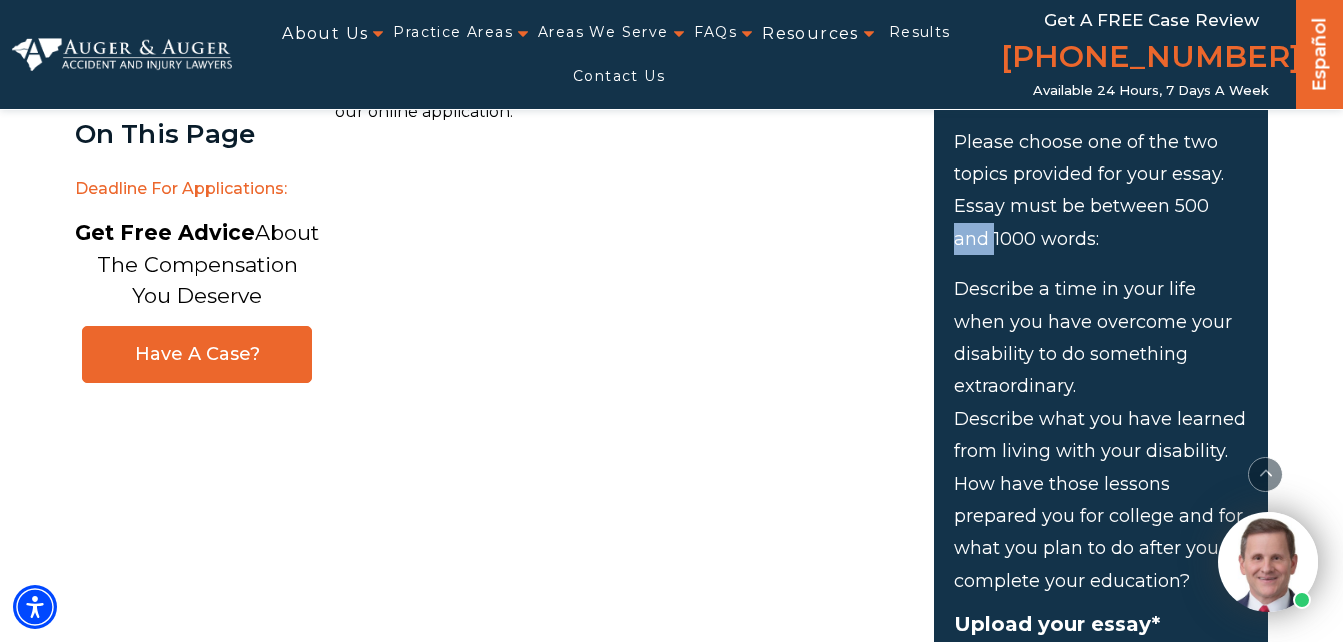 click on "About Us     About Us   Attorneys     Herbert Auger   Arlene Auger   Hunter Gillespie   Madison McLawhorn   Tyler Skitt   View All Attorneys       Blog   Testimonials   Our Promise   AA Guarantee   Giving Back   AA Disabled Scholar Award       Practice Areas     Car Accident   Truck Accident   Motorcycle Accident   Bicycle Accident   Wrongful Death   Dog Bite   Workers’ Compensation   Daycare Accident   See All Practice Areas       Areas We Serve     North Carolina     Charlotte   Asheville   Greensboro   Raleigh   Durham   View All Areas We Serve       South Carolina     Charleston   Columbia   Greenville   Rock Hill   Myrtle Beach   View All Areas We Serve       View All Locations       FAQs     North Carolina   South Carolina       Resources     Resources   eBooks   Police Accident Reports       Results   Contact Us          Get a FREE Case Review       (855) 971-0693     Hablamos Español       Español       Available 24 Hours, 7 Days a Week                            Home  /" at bounding box center (671, 2162) 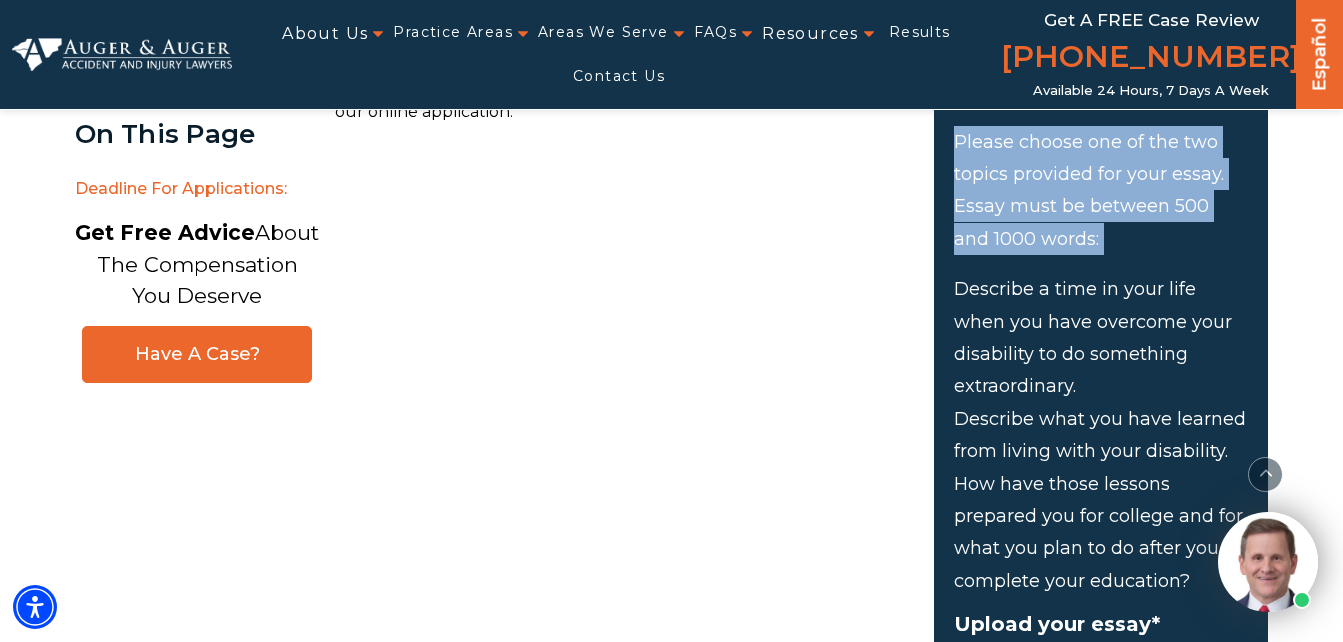 click on "About Us     About Us   Attorneys     Herbert Auger   Arlene Auger   Hunter Gillespie   Madison McLawhorn   Tyler Skitt   View All Attorneys       Blog   Testimonials   Our Promise   AA Guarantee   Giving Back   AA Disabled Scholar Award       Practice Areas     Car Accident   Truck Accident   Motorcycle Accident   Bicycle Accident   Wrongful Death   Dog Bite   Workers’ Compensation   Daycare Accident   See All Practice Areas       Areas We Serve     North Carolina     Charlotte   Asheville   Greensboro   Raleigh   Durham   View All Areas We Serve       South Carolina     Charleston   Columbia   Greenville   Rock Hill   Myrtle Beach   View All Areas We Serve       View All Locations       FAQs     North Carolina   South Carolina       Resources     Resources   eBooks   Police Accident Reports       Results   Contact Us          Get a FREE Case Review       (855) 971-0693     Hablamos Español       Español       Available 24 Hours, 7 Days a Week                            Home  /" at bounding box center [671, 2162] 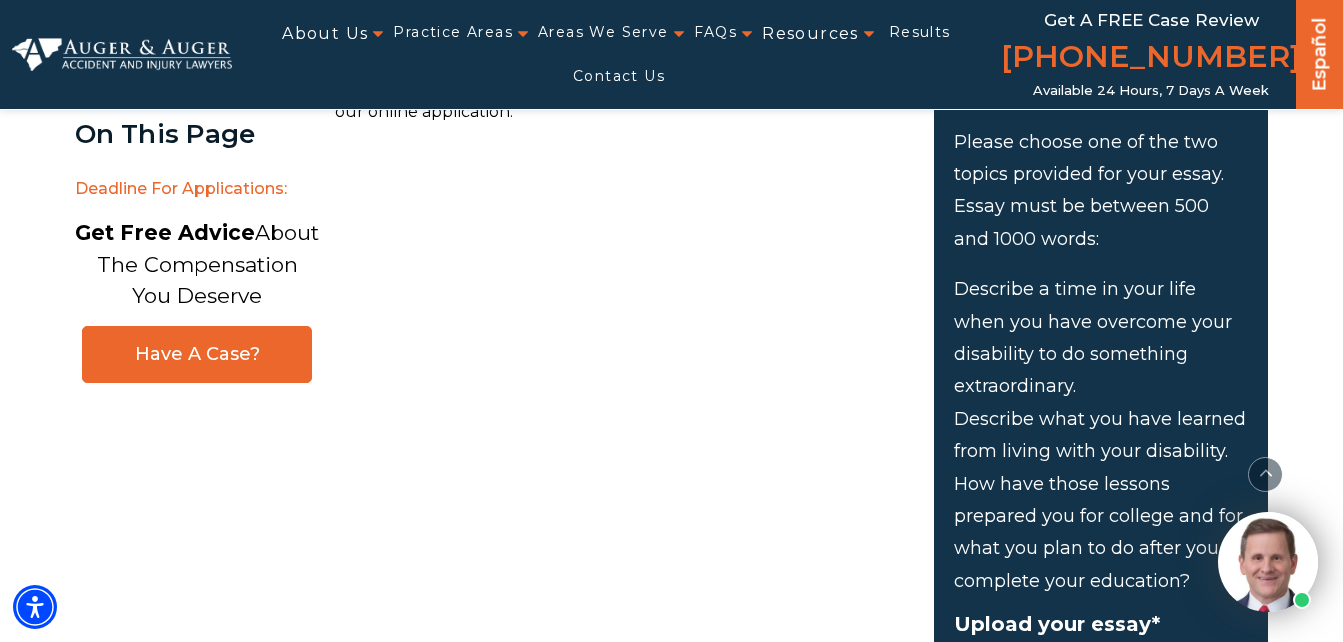 click on "About Us     About Us   Attorneys     Herbert Auger   Arlene Auger   Hunter Gillespie   Madison McLawhorn   Tyler Skitt   View All Attorneys       Blog   Testimonials   Our Promise   AA Guarantee   Giving Back   AA Disabled Scholar Award       Practice Areas     Car Accident   Truck Accident   Motorcycle Accident   Bicycle Accident   Wrongful Death   Dog Bite   Workers’ Compensation   Daycare Accident   See All Practice Areas       Areas We Serve     North Carolina     Charlotte   Asheville   Greensboro   Raleigh   Durham   View All Areas We Serve       South Carolina     Charleston   Columbia   Greenville   Rock Hill   Myrtle Beach   View All Areas We Serve       View All Locations       FAQs     North Carolina   South Carolina       Resources     Resources   eBooks   Police Accident Reports       Results   Contact Us          Get a FREE Case Review       (855) 971-0693     Hablamos Español       Español       Available 24 Hours, 7 Days a Week                            Home  /" at bounding box center [671, 2162] 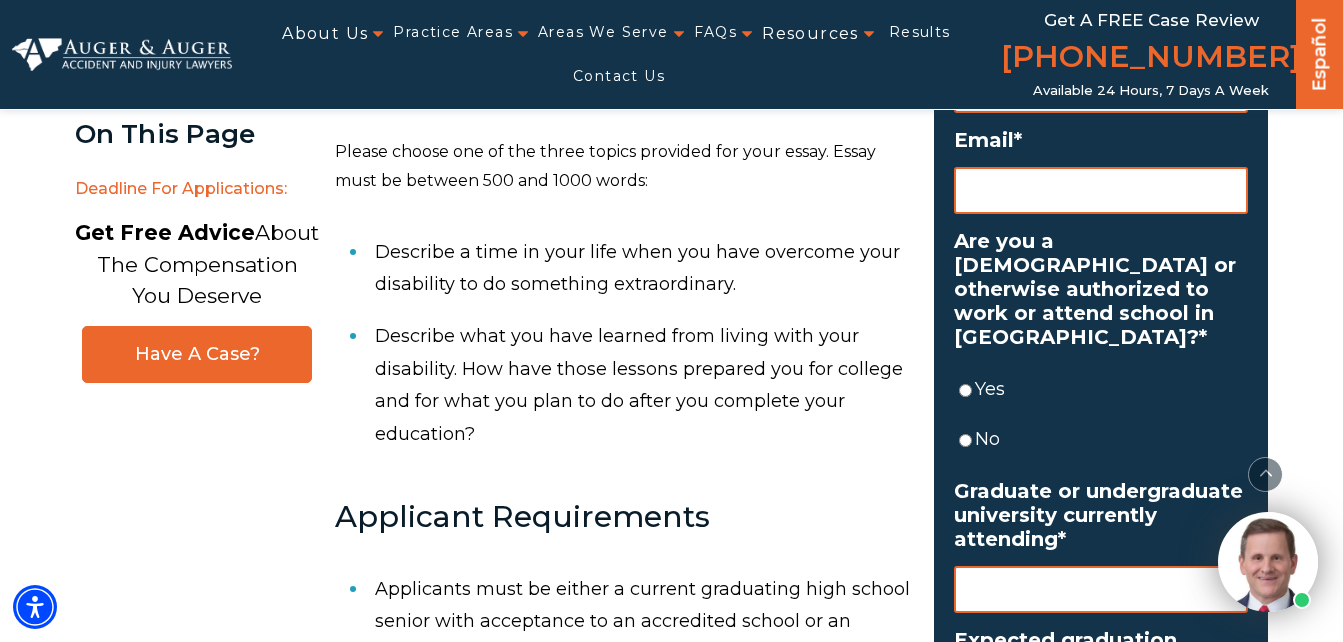 scroll, scrollTop: 1115, scrollLeft: 0, axis: vertical 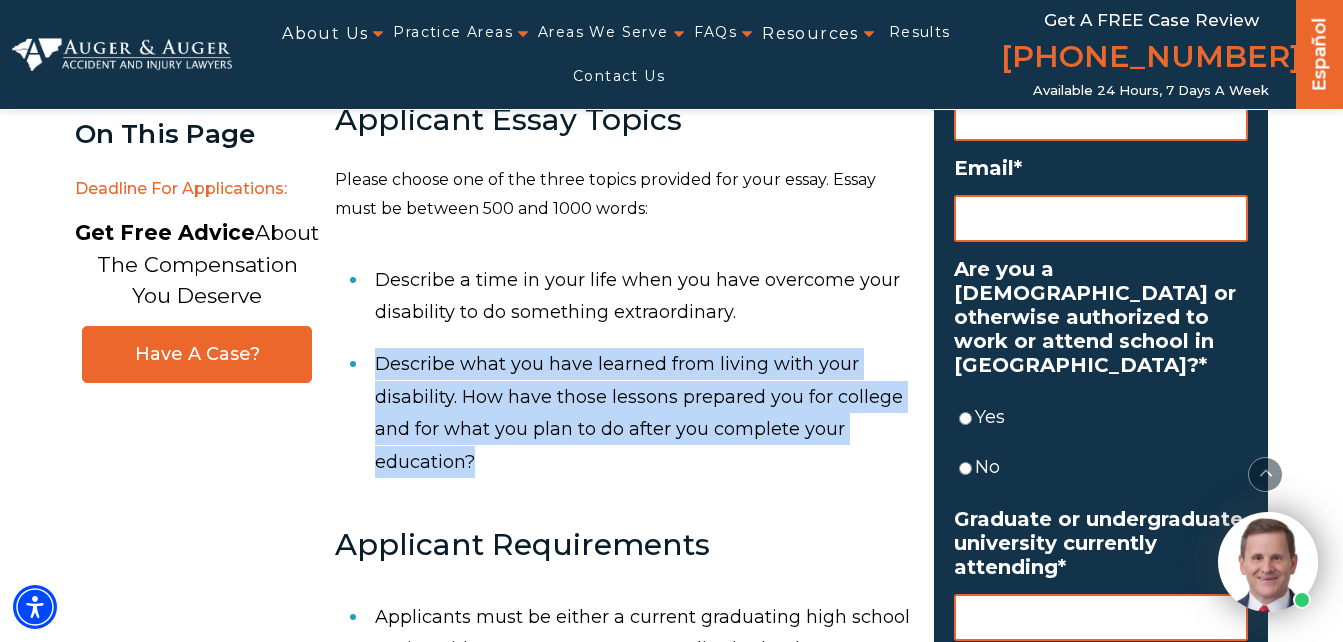 drag, startPoint x: 475, startPoint y: 429, endPoint x: 364, endPoint y: 342, distance: 141.0319 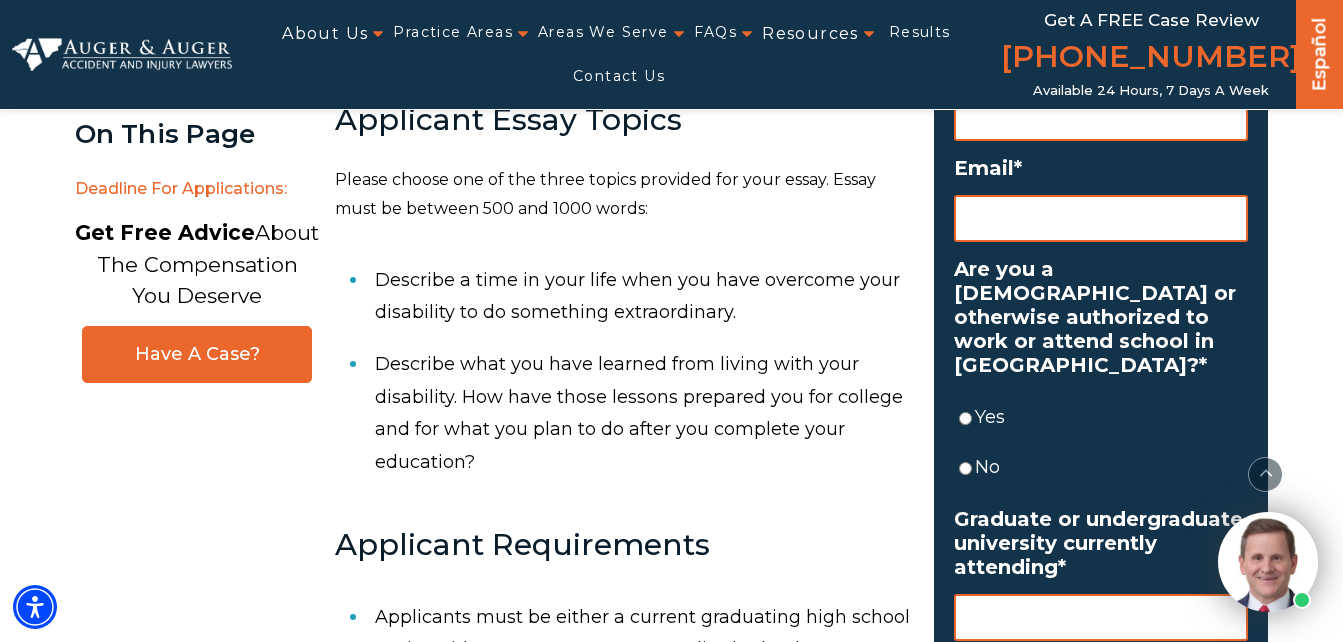 click on "The accident and injury lawyers at Auger & Auger are proud to support the disabled students of America with the launch of their Annual Auger & Auger Disabled Scholar Award, awarded in the Fall Semester each year to one high-achieving, bright student intending to pursue an undergraduate college degree.   As a personal injury law firm, our attorneys frequently represent families who are coping with the aftermath of serious injuries and disabling impairments. We observe firsthand the unique challenges that disabled men and women face and see the strength and perseverance necessary to overcome expectations. As part of our efforts to give back to the disabled community, Auger & Auger Accident and Injury Lawyers is sponsoring a $1,000 scholarship, given once a year, to assist with tuition and expenses at a qualifying undergraduate institution.     Applicants will be judged on their academic merits as well as the content of the application and essay they provide.   Deadline for Applications:" at bounding box center (623, 105) 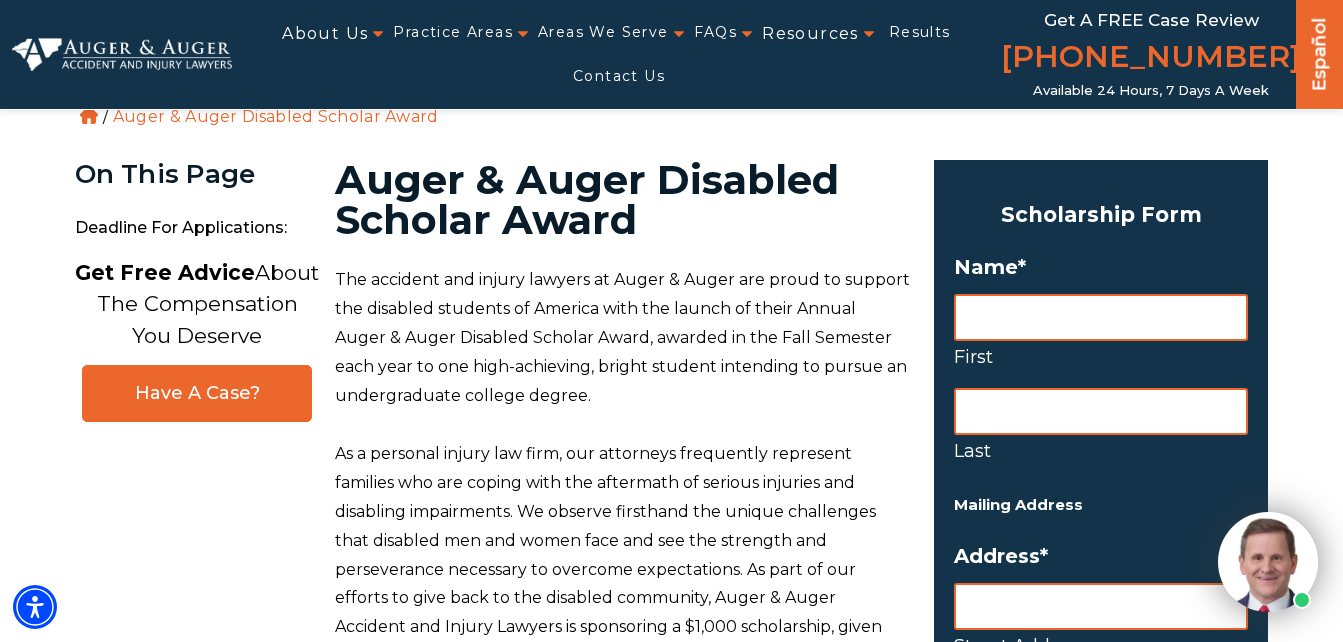 scroll, scrollTop: 0, scrollLeft: 0, axis: both 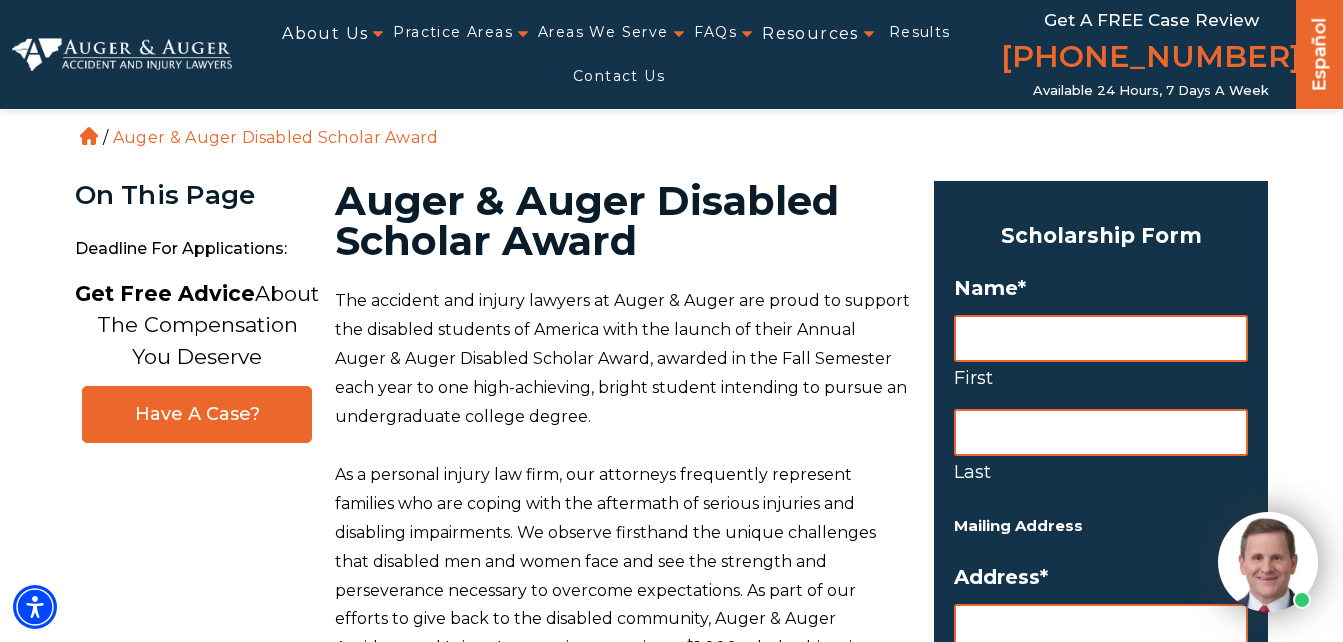 click on "First" at bounding box center (1101, 338) 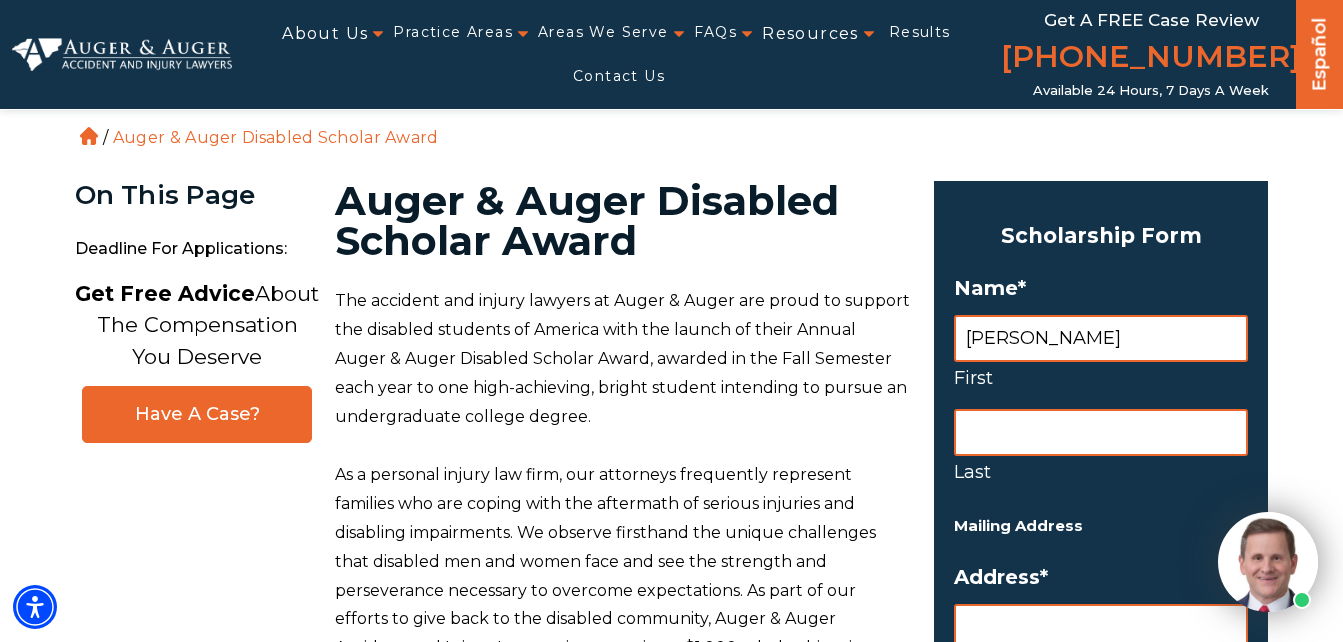 type on "Lawson" 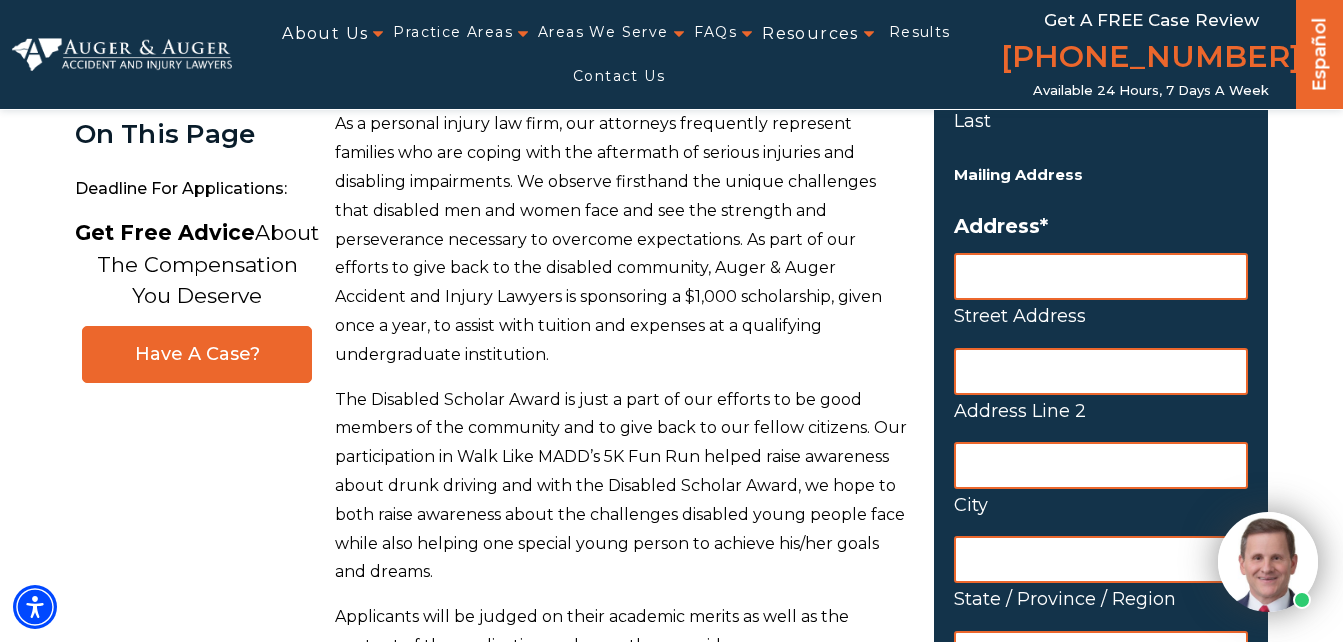 scroll, scrollTop: 365, scrollLeft: 0, axis: vertical 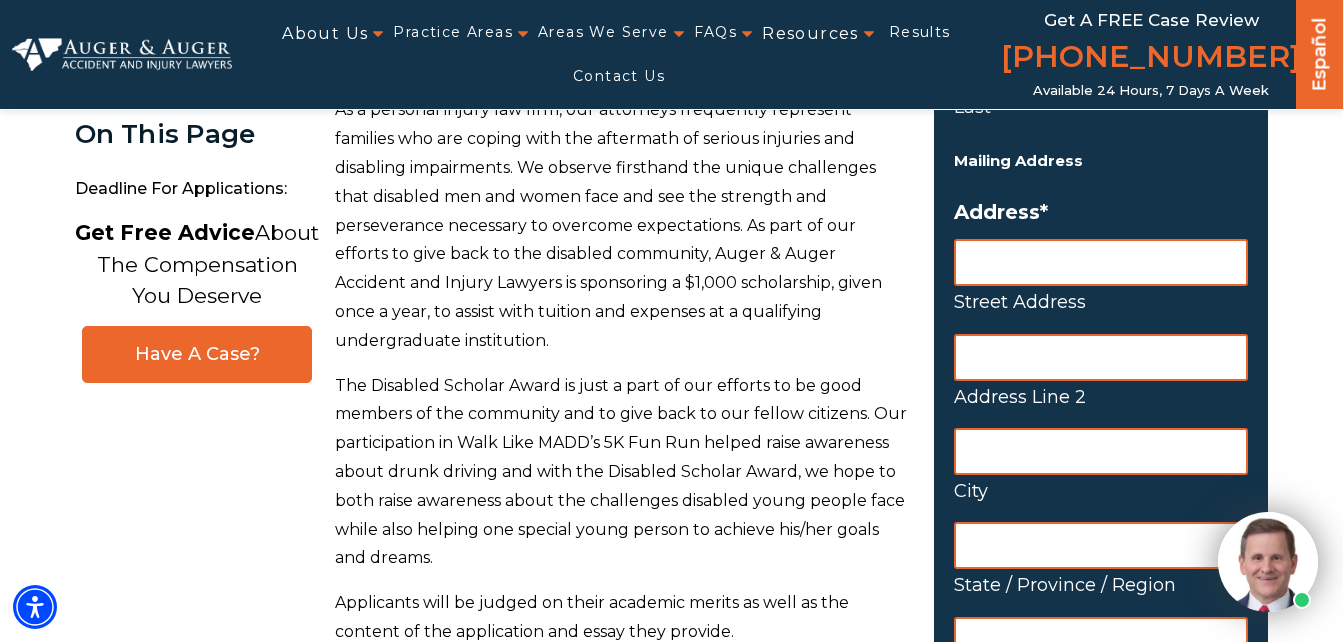 click on "Street Address" at bounding box center [1101, 262] 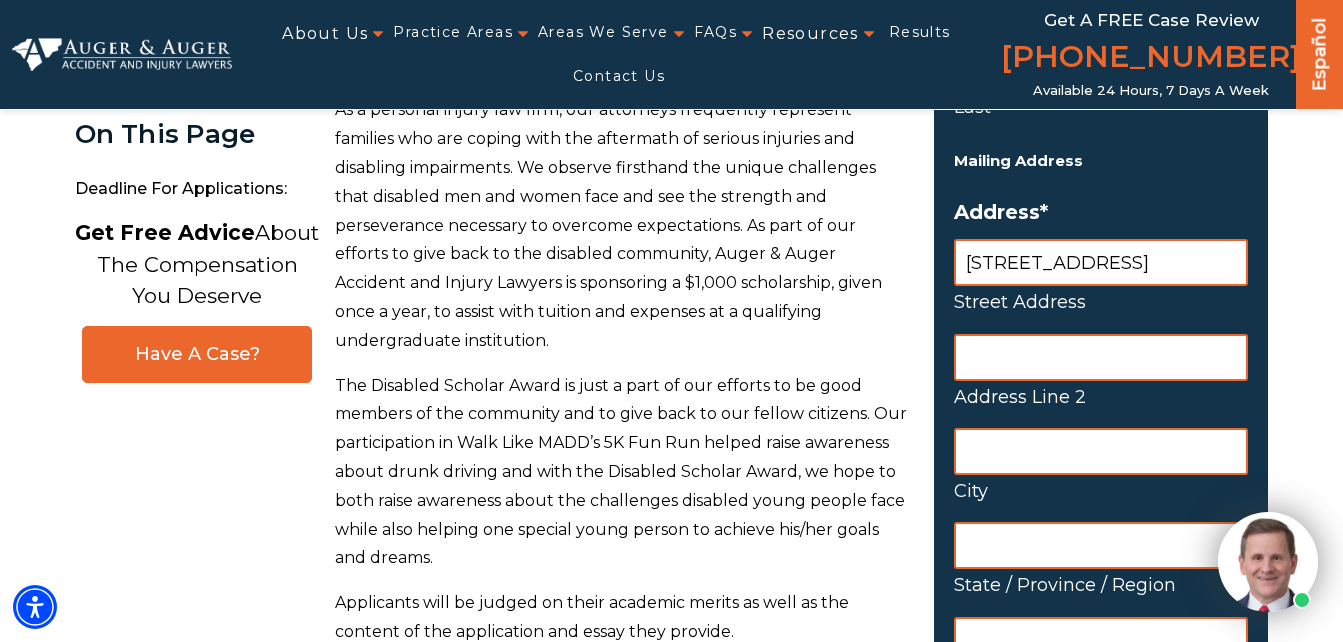 type on "Atoka" 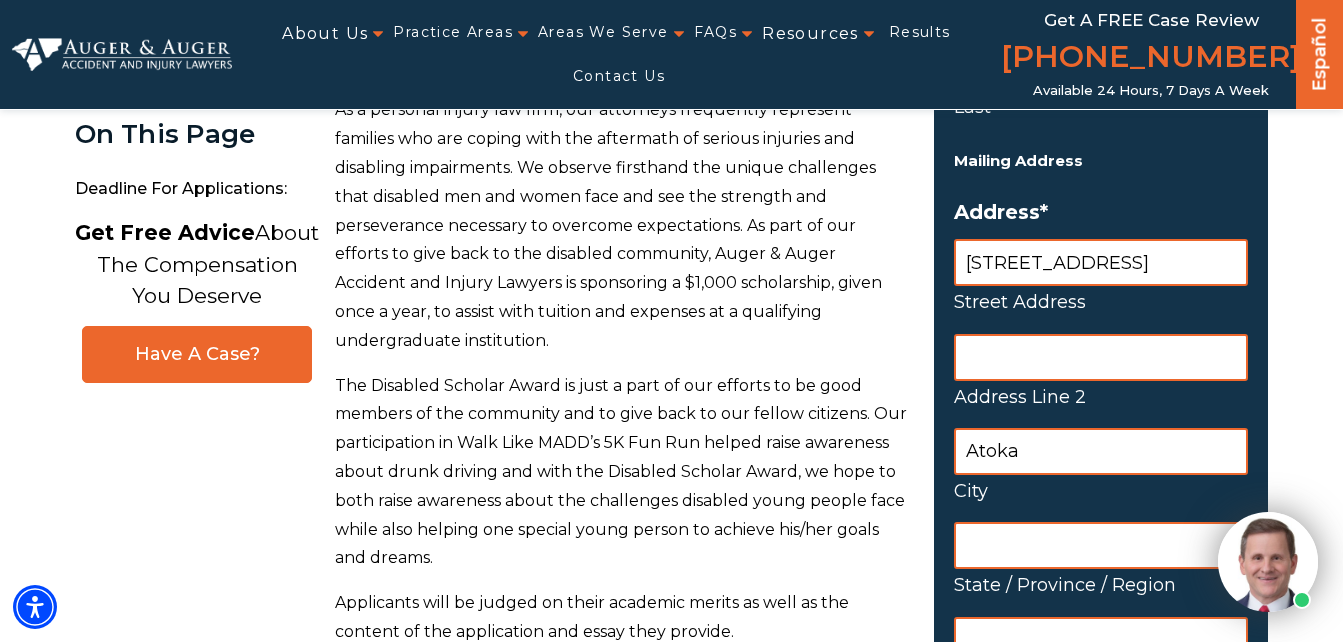 type on "38004" 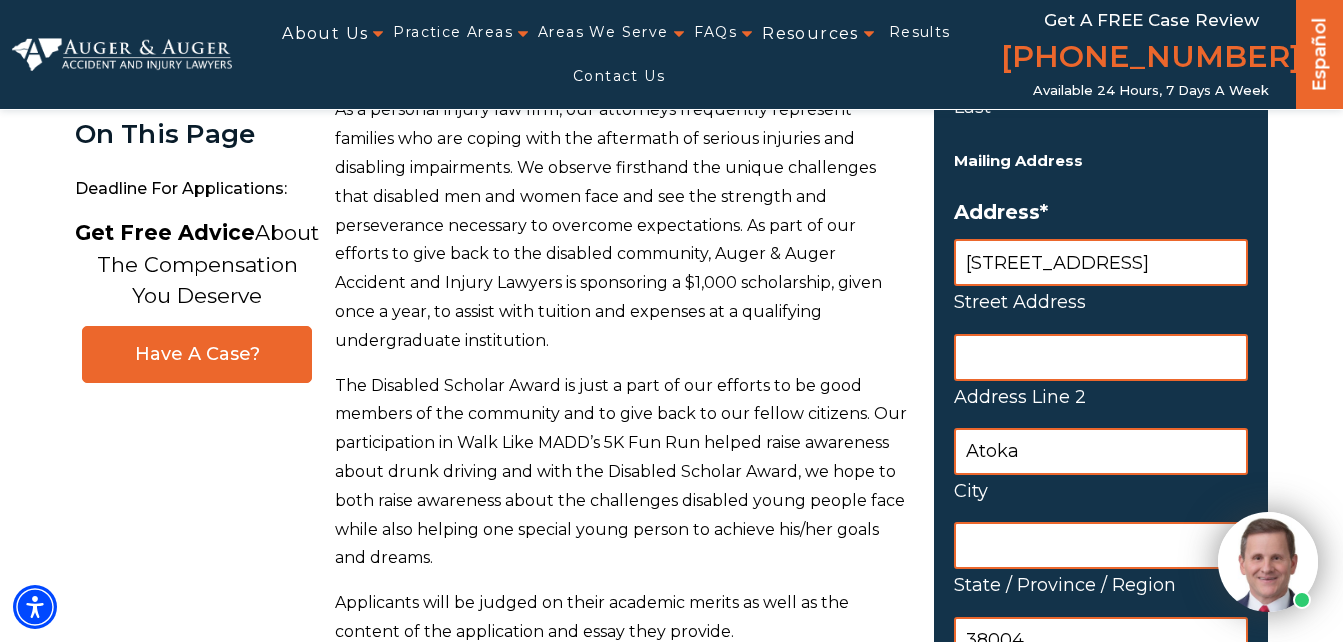 select on "United States" 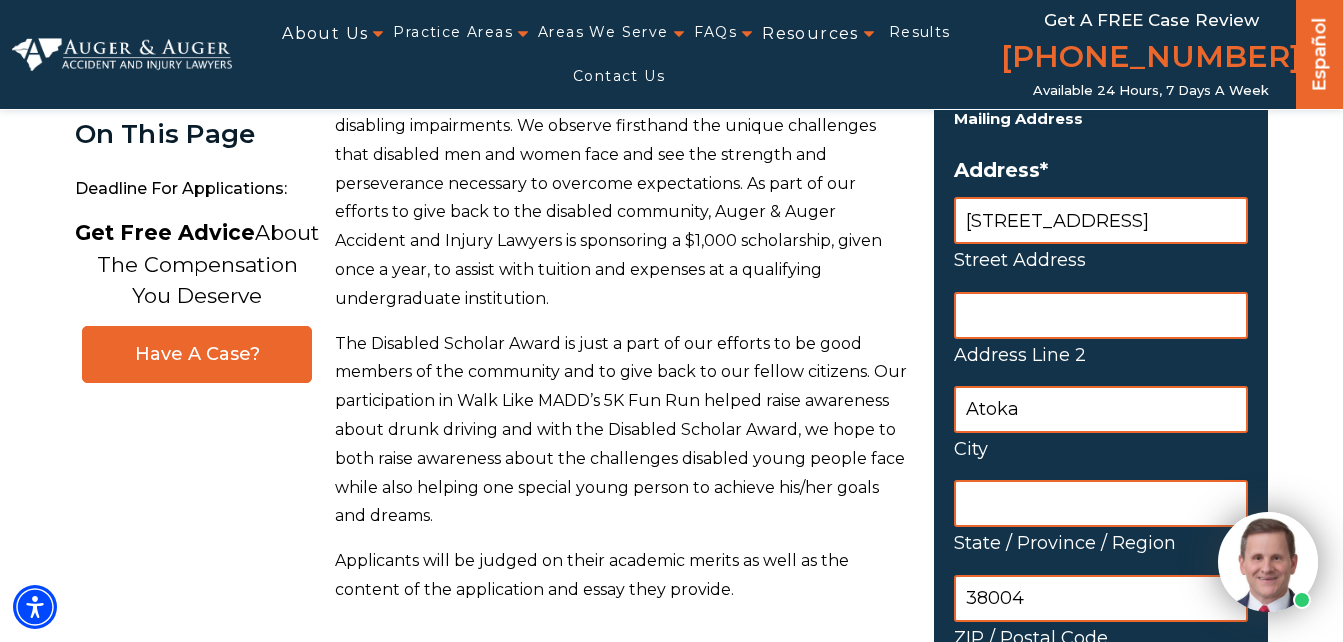 scroll, scrollTop: 449, scrollLeft: 0, axis: vertical 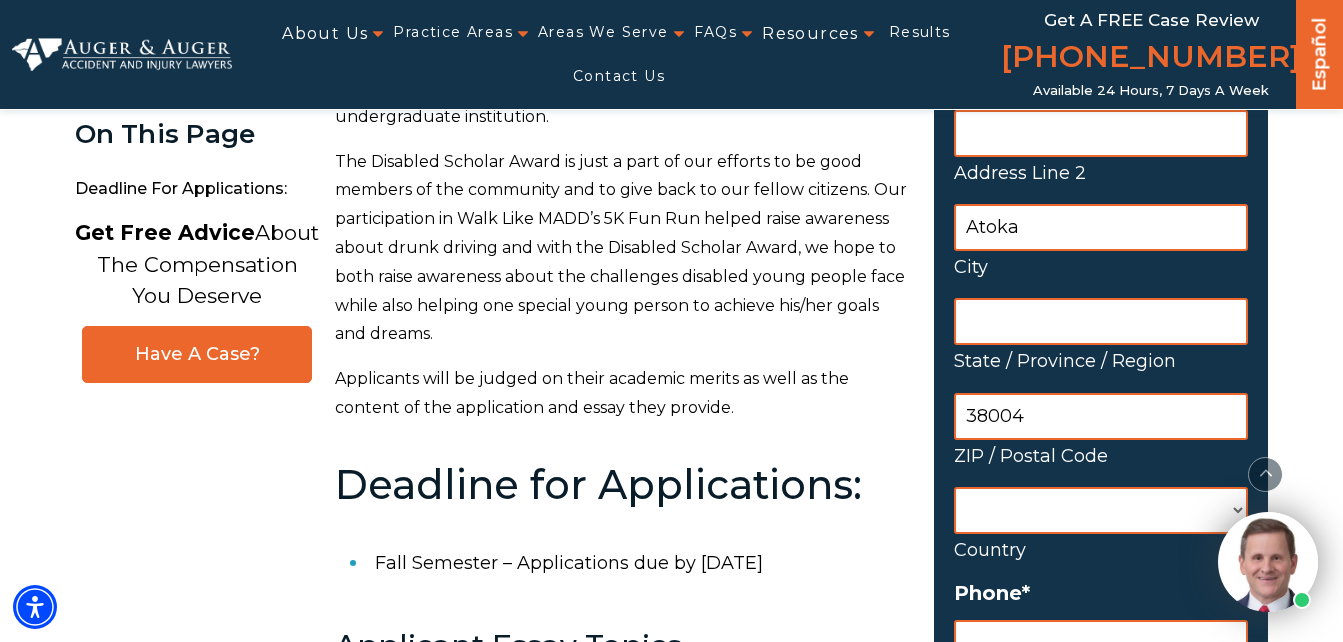 click on "State / Province / Region" at bounding box center (1101, 321) 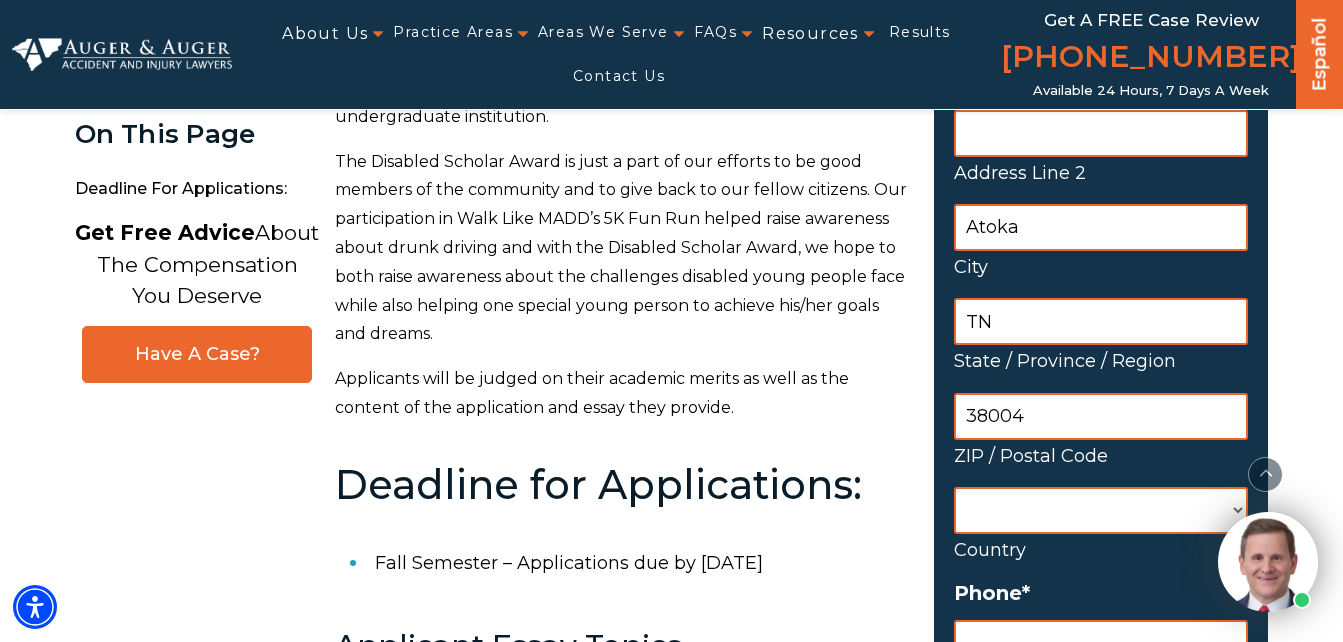 type on "TN" 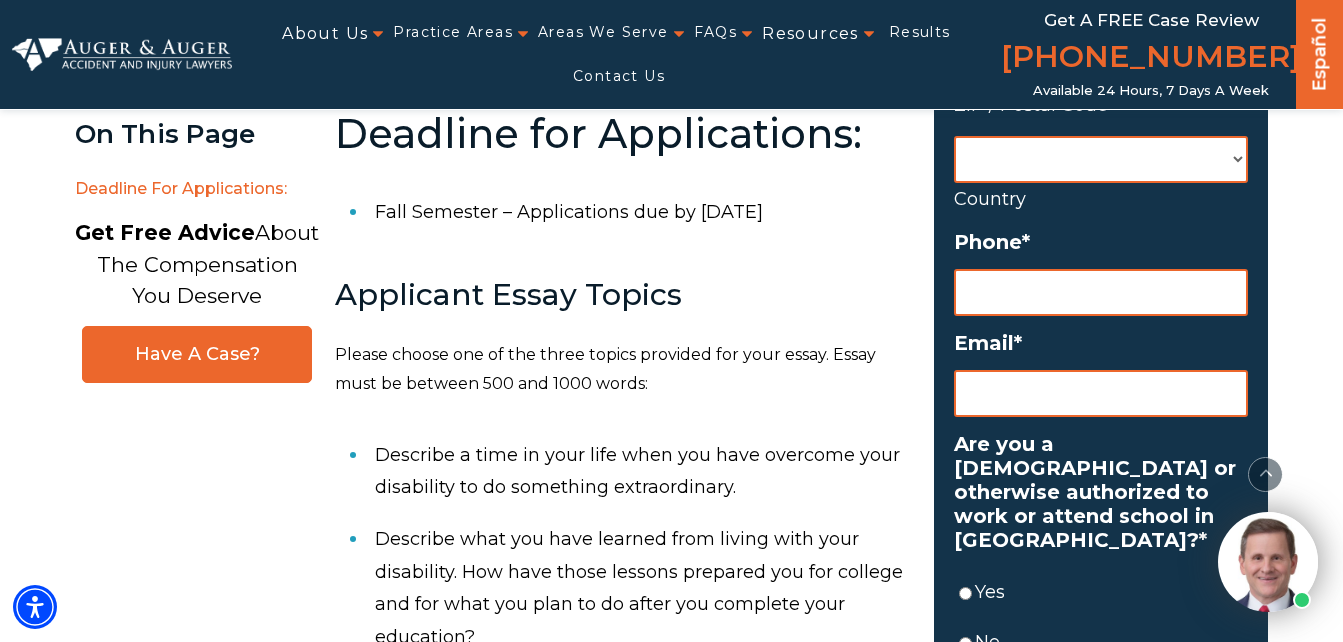 scroll, scrollTop: 954, scrollLeft: 0, axis: vertical 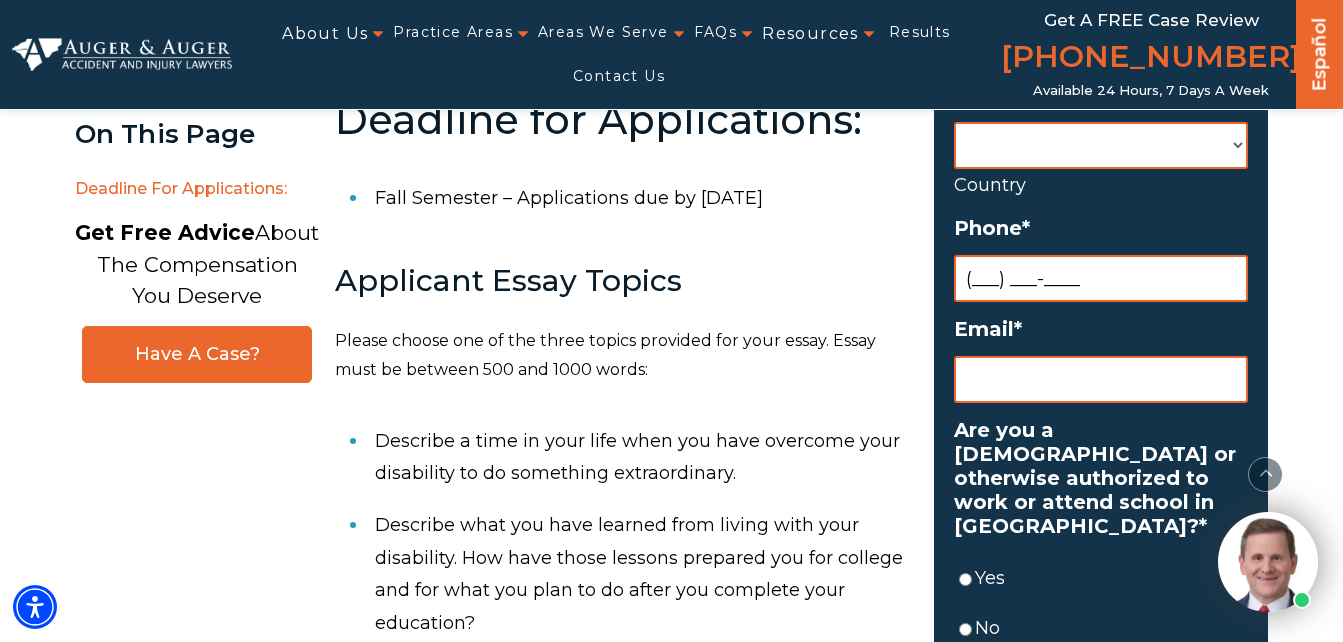 click on "(___) ___-____" at bounding box center (1101, 278) 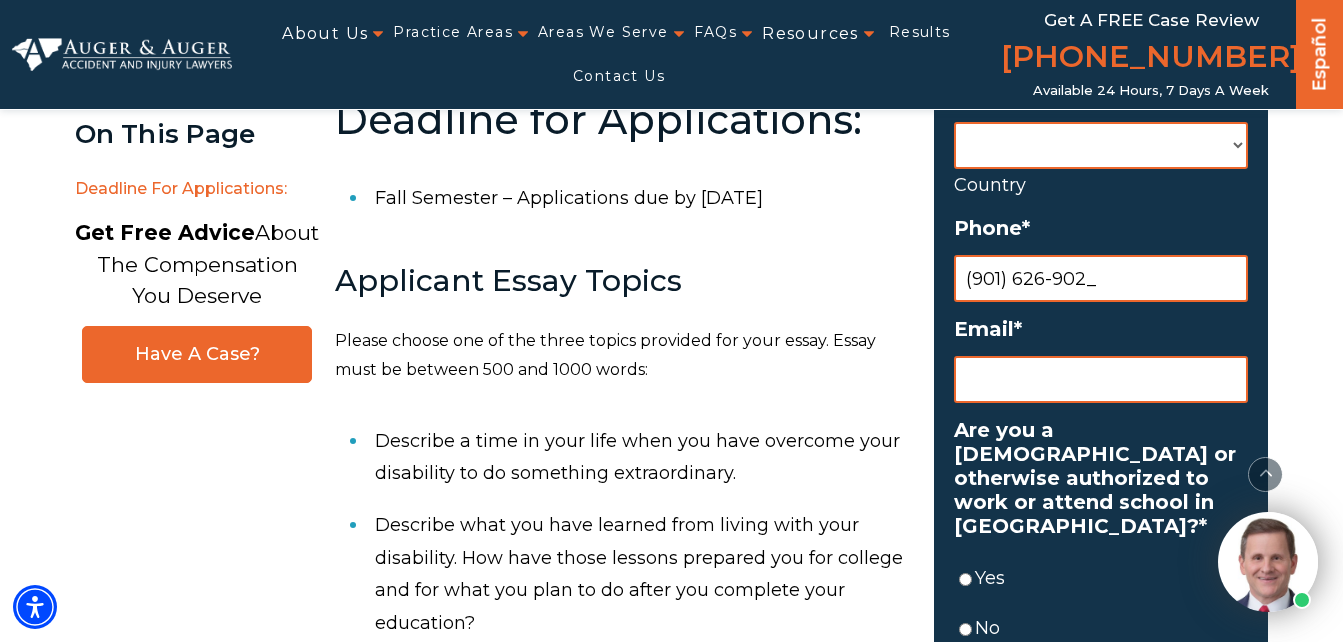 type on "(901) 626-9022" 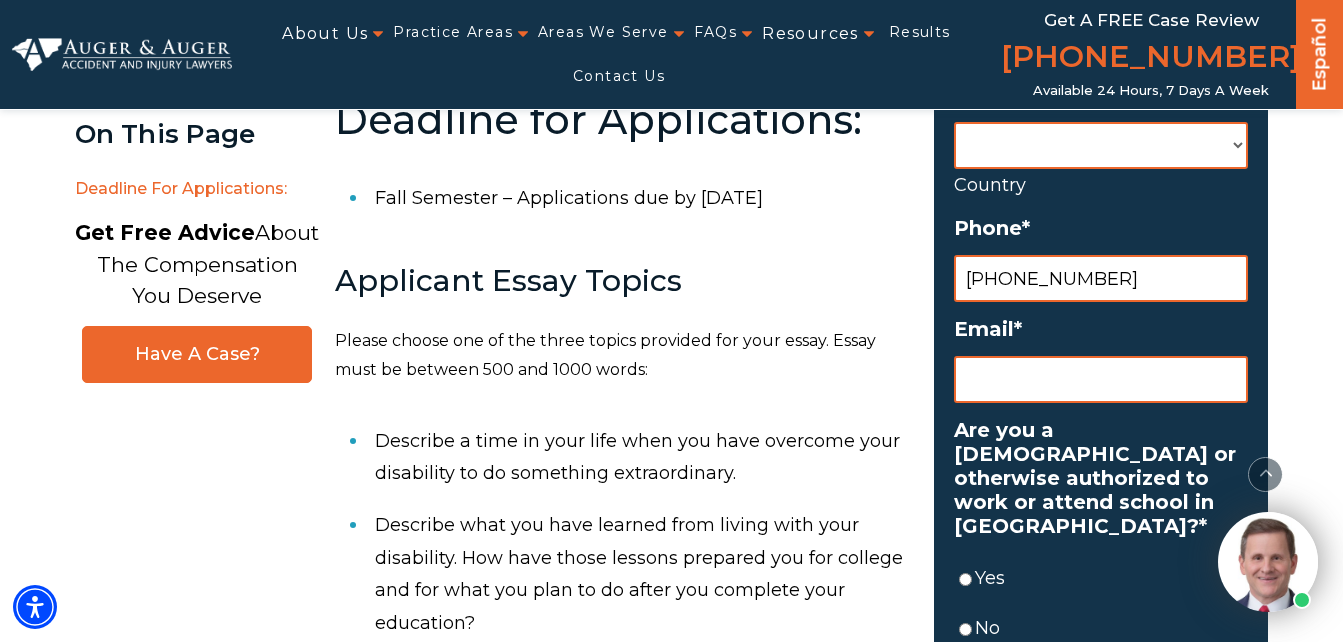 click on "Email *" at bounding box center [1101, 379] 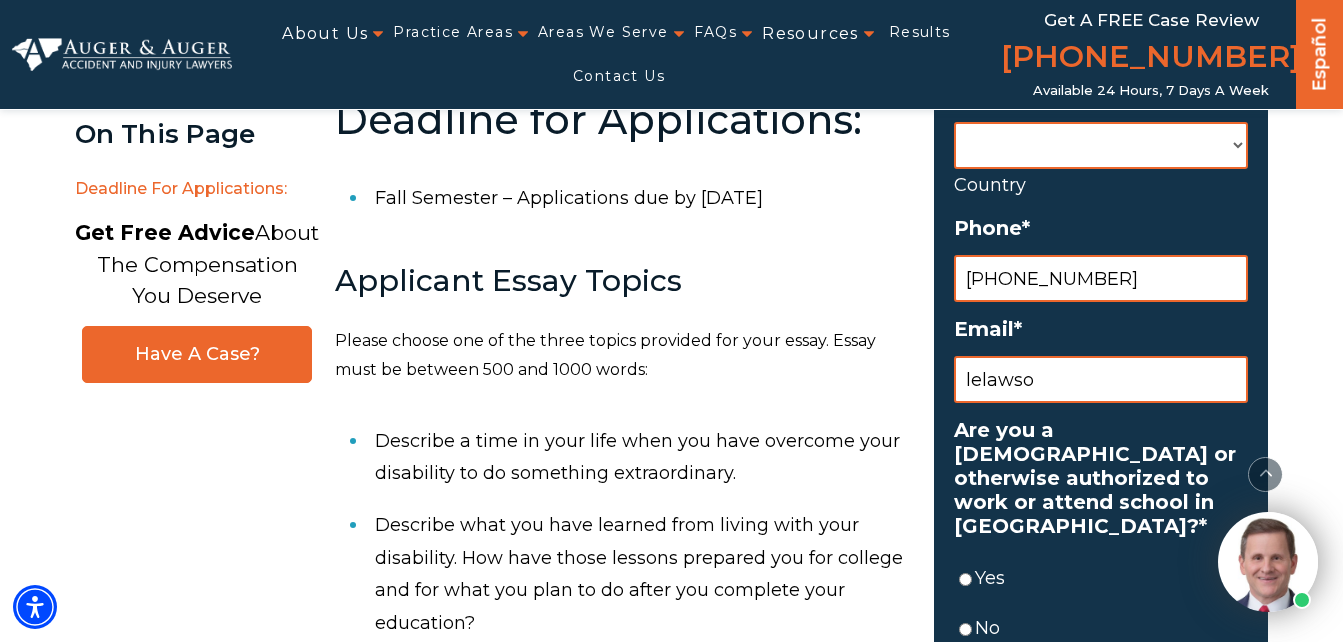 click on "Email *" at bounding box center [1101, 329] 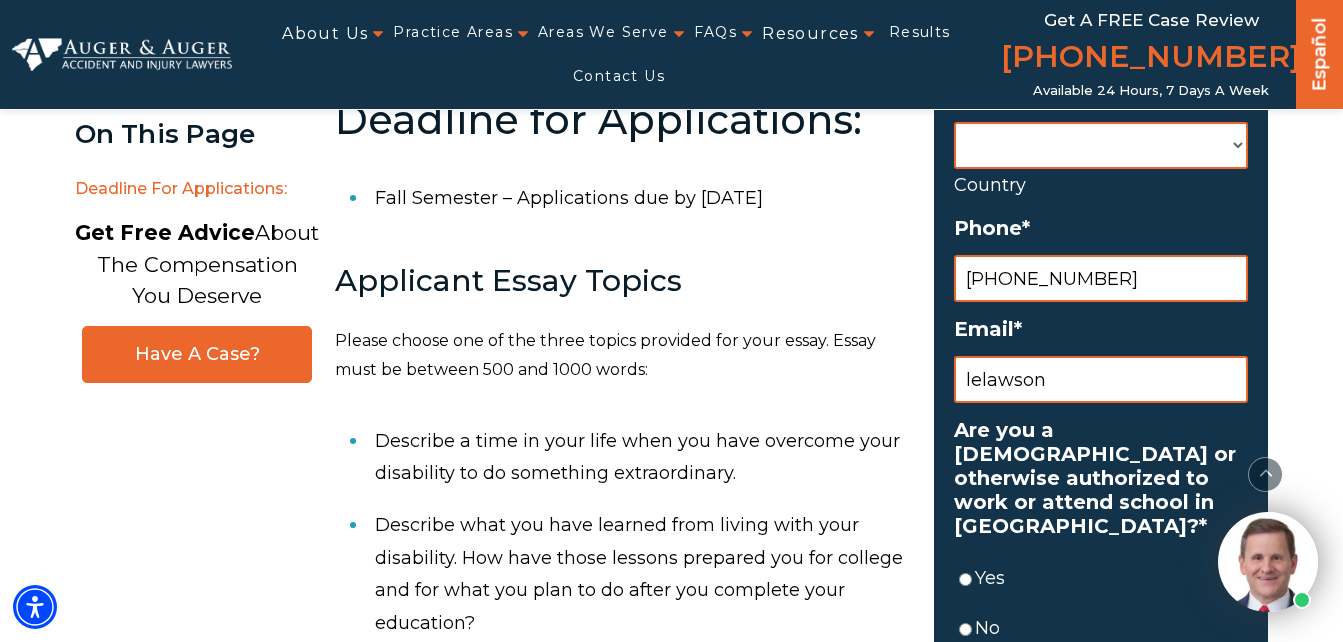 type on "lelawson4@gmail.com" 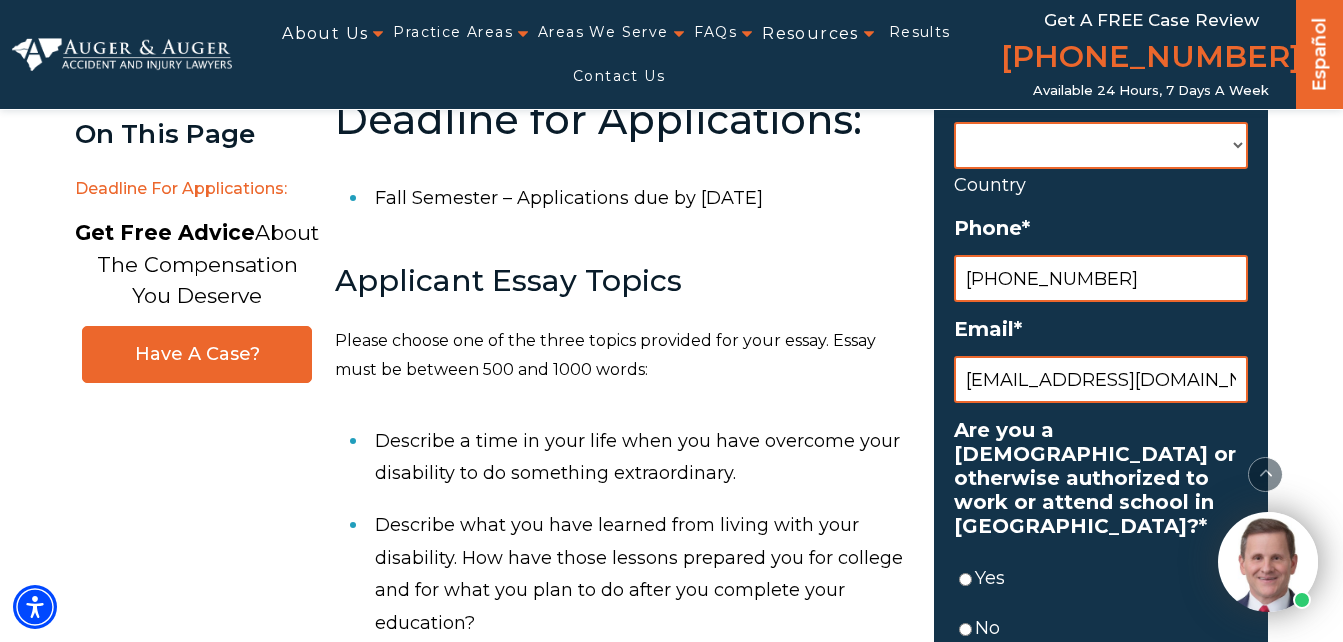 click on "Yes" at bounding box center [965, 579] 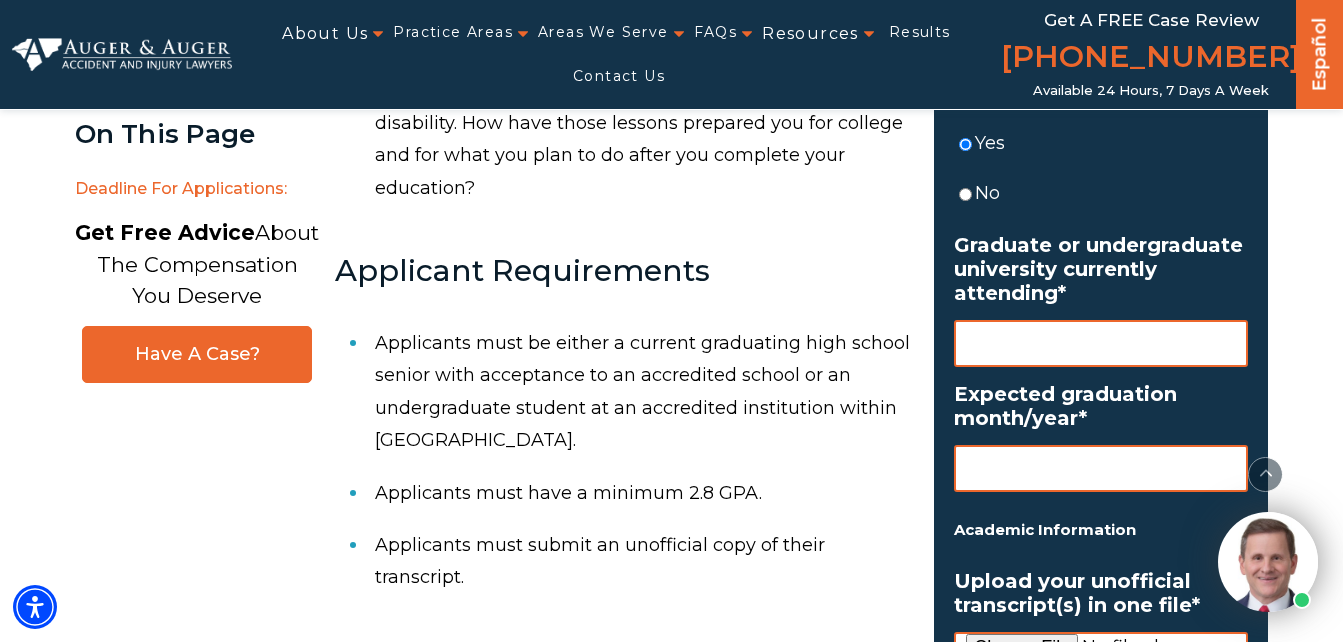 scroll, scrollTop: 1403, scrollLeft: 0, axis: vertical 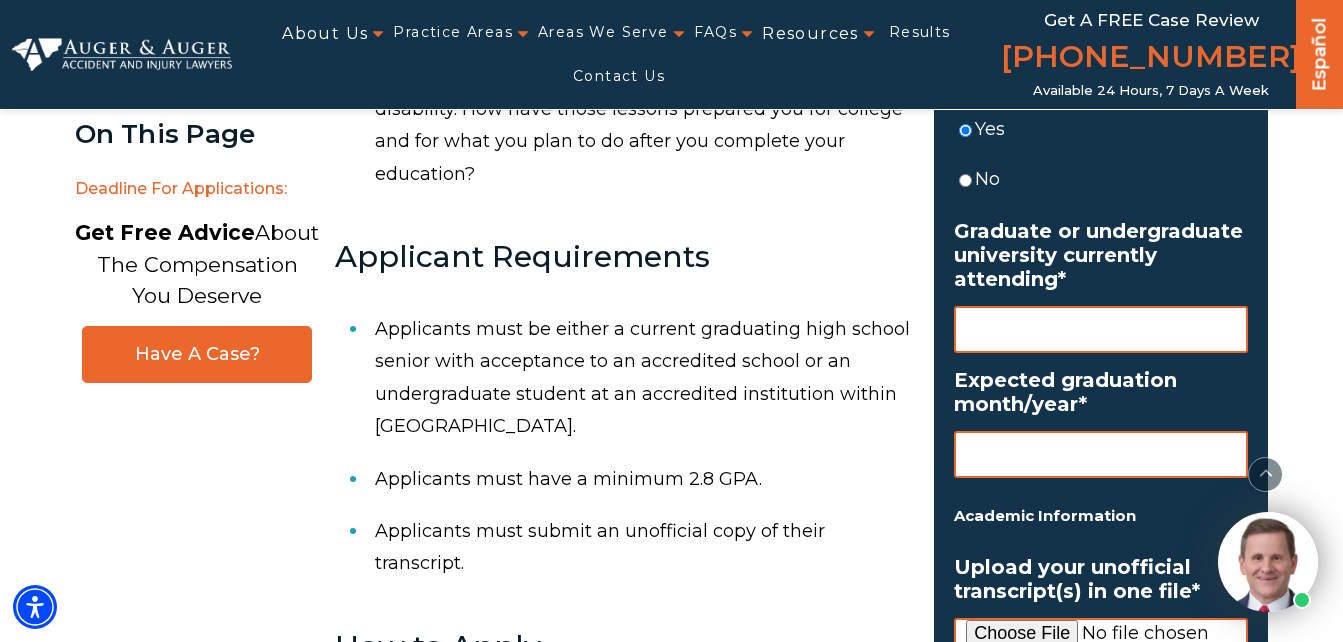 click on "Graduate or undergraduate university currently attending *" at bounding box center [1101, 329] 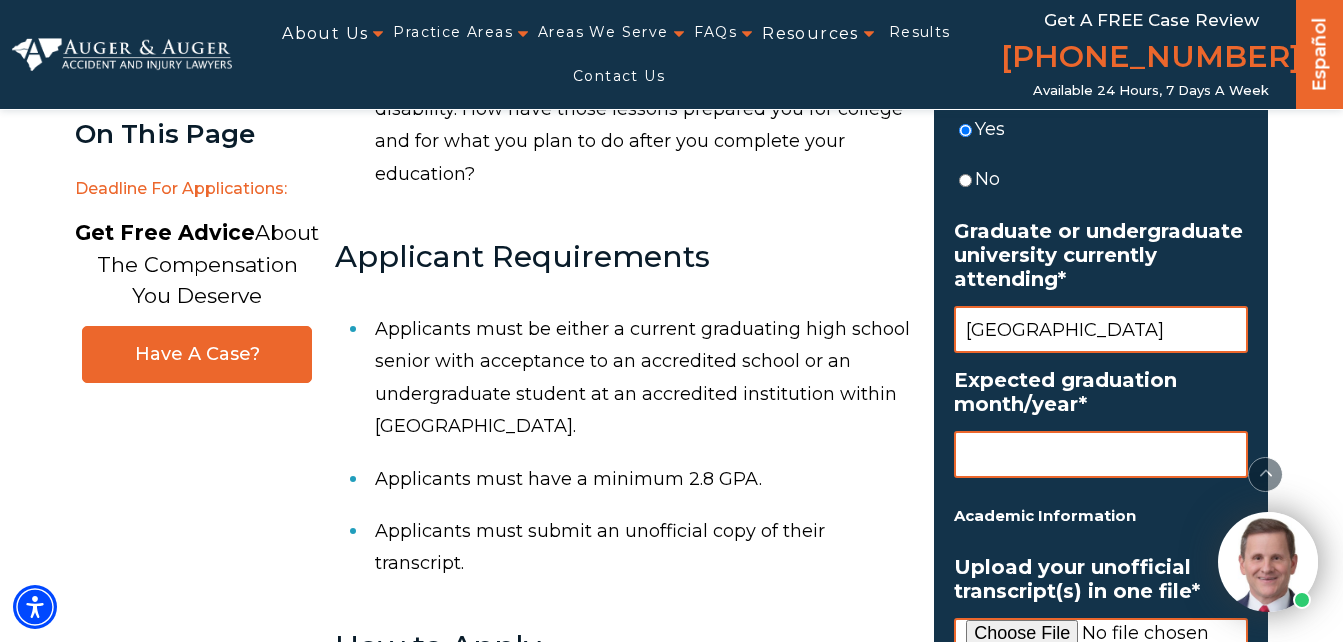 scroll, scrollTop: 0, scrollLeft: 9, axis: horizontal 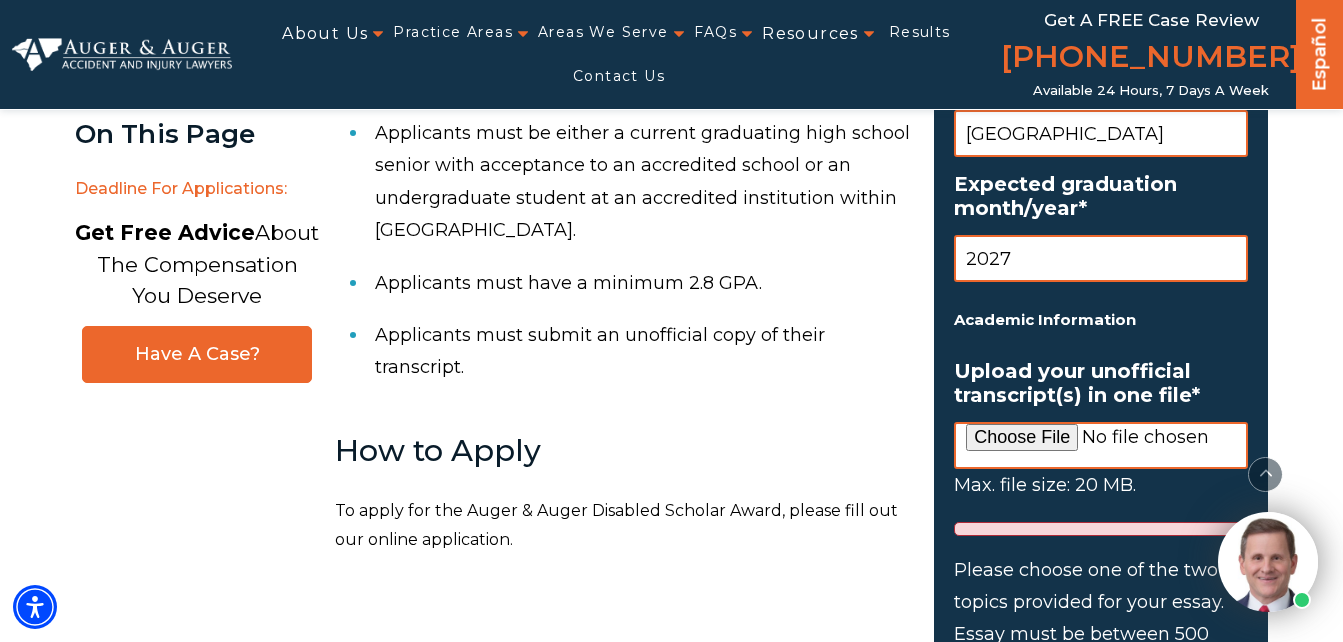 type on "2027" 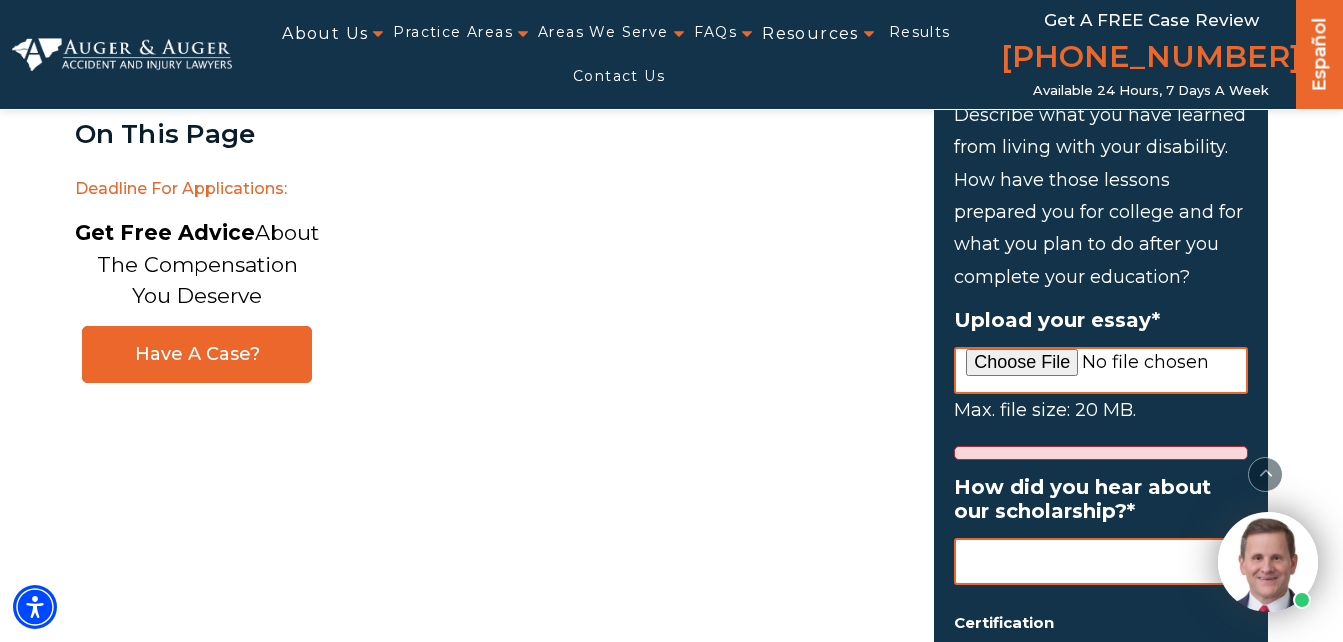 scroll, scrollTop: 2311, scrollLeft: 0, axis: vertical 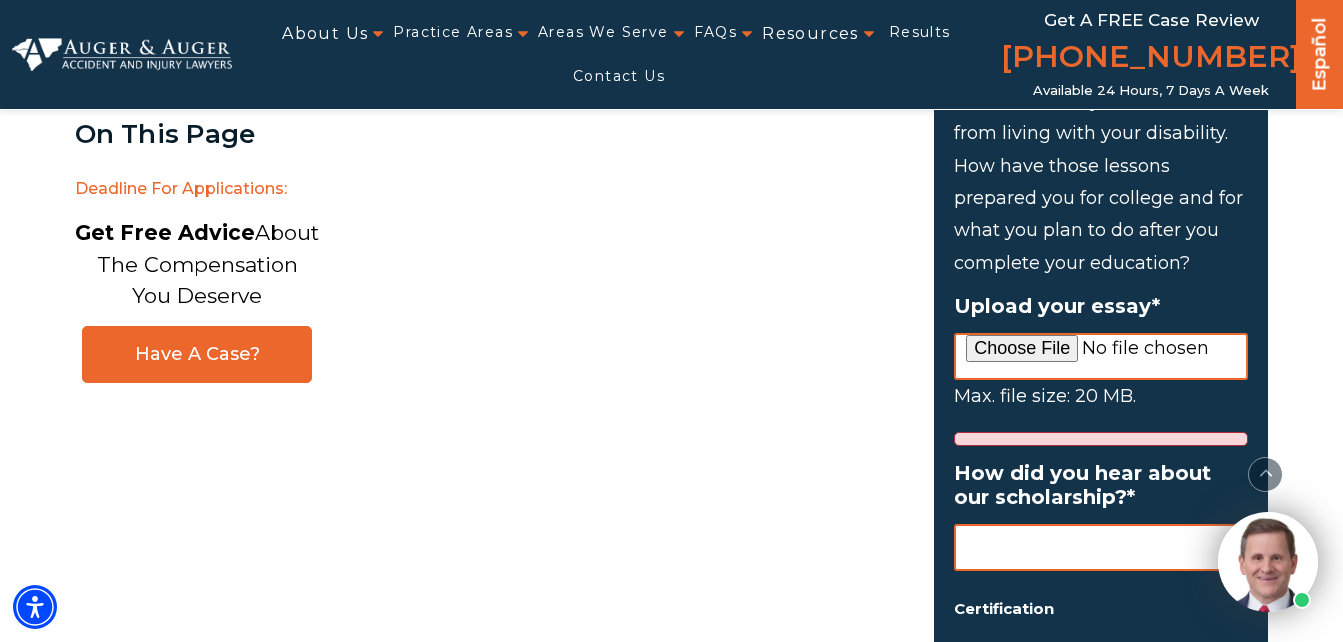 click on "Upload your essay *" at bounding box center [1101, 356] 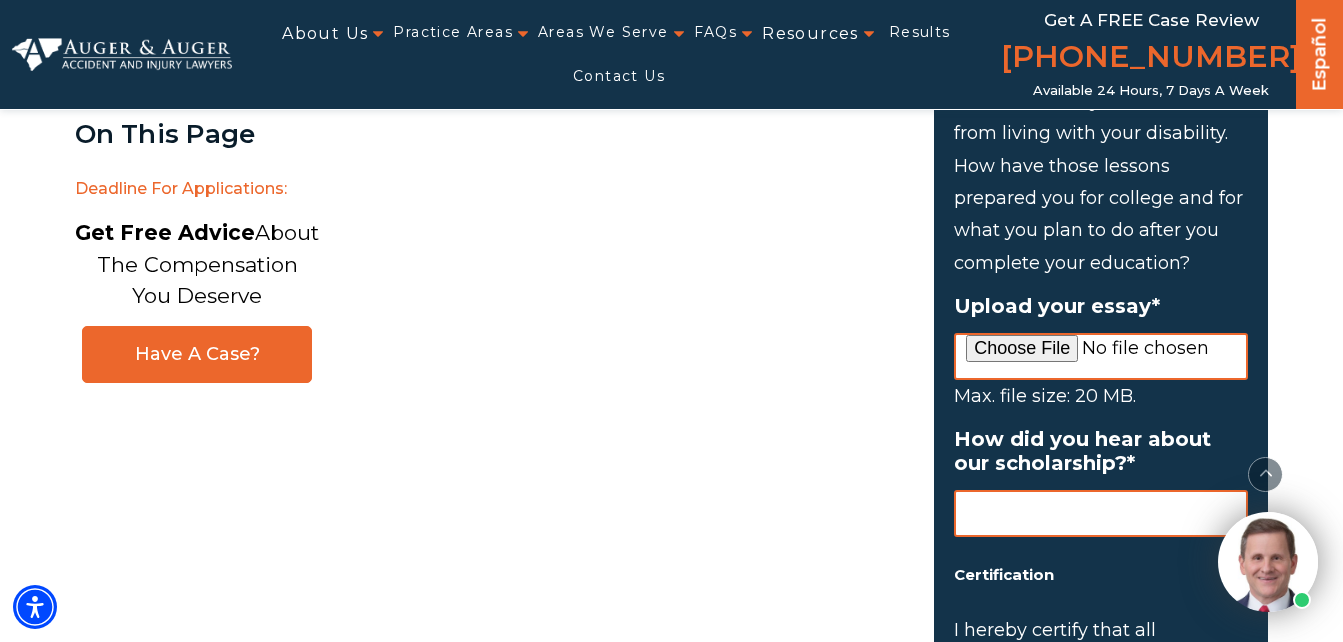 click on "How did you hear about our scholarship? *" at bounding box center (1101, 513) 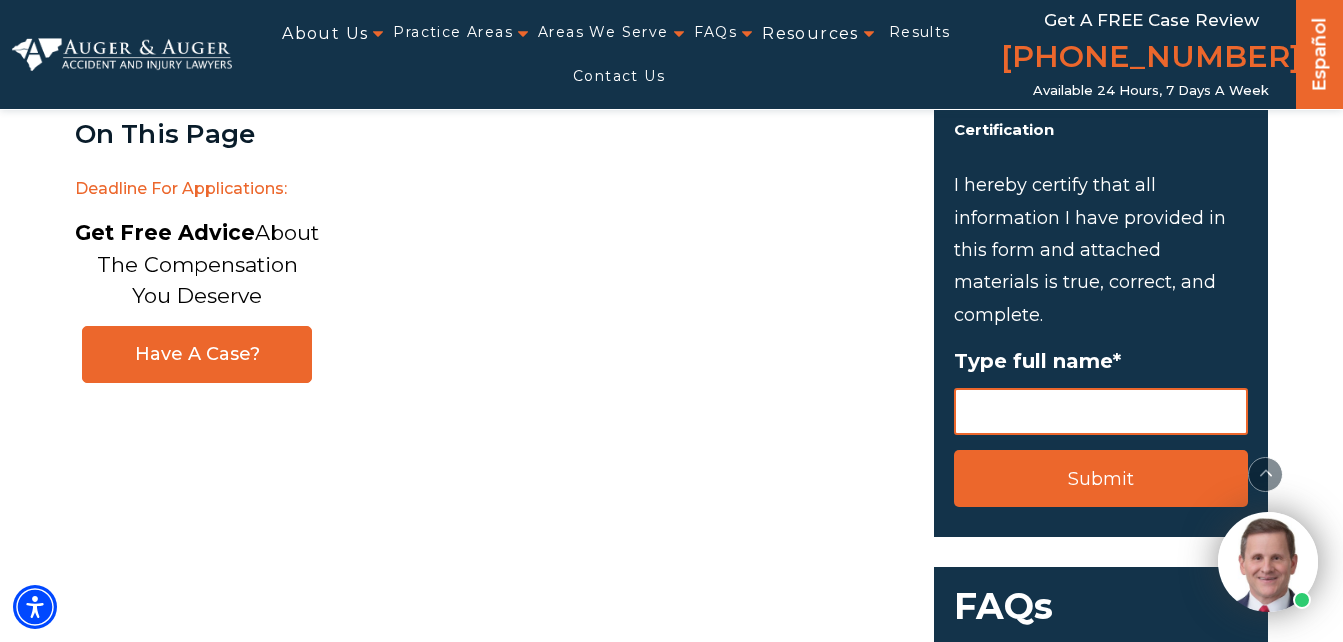 scroll, scrollTop: 2798, scrollLeft: 0, axis: vertical 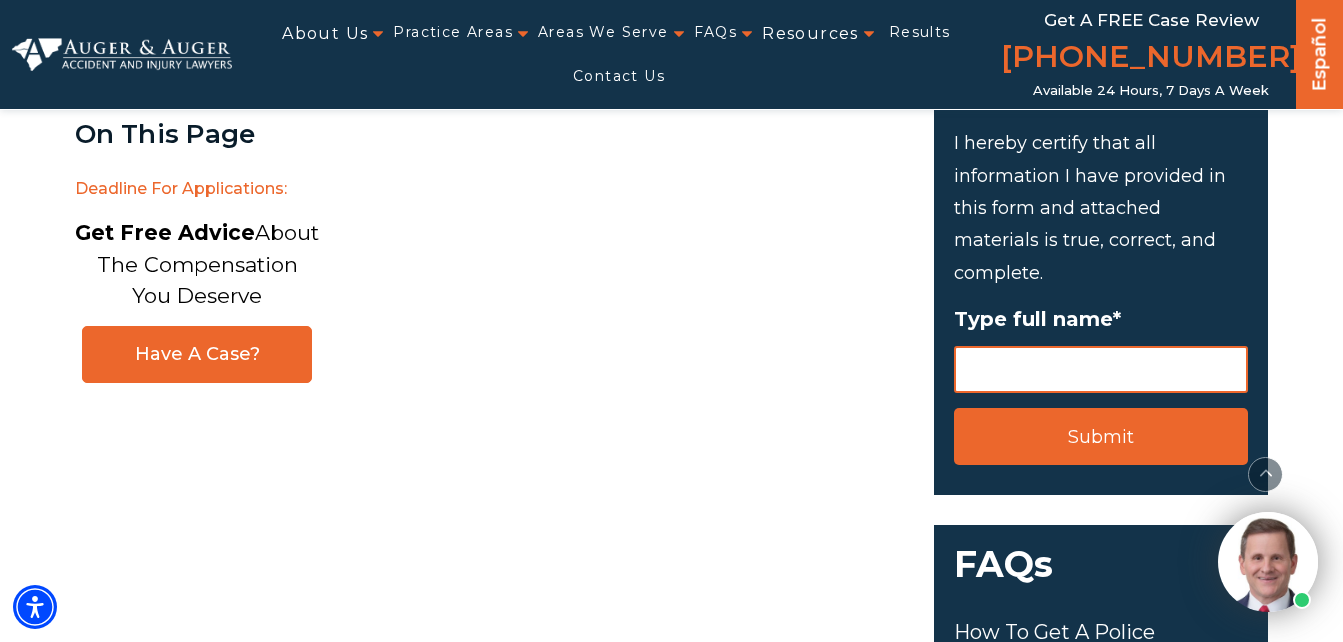 type on "Internet" 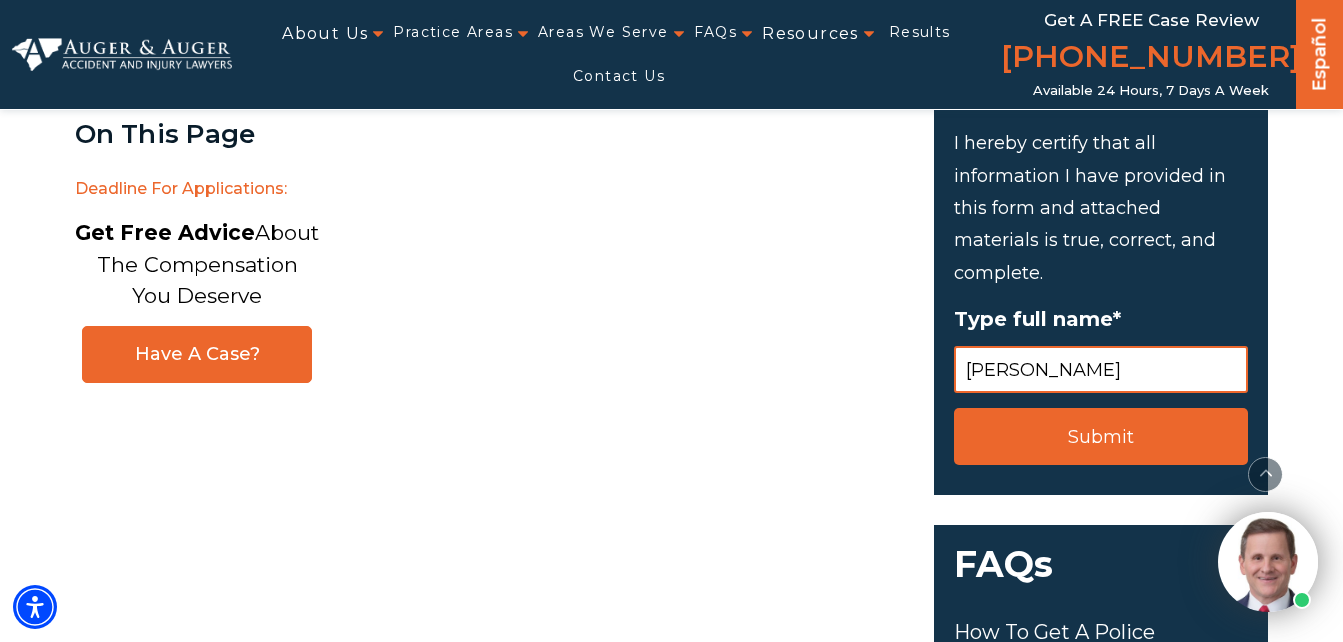 type on "Laney Claire Lawson" 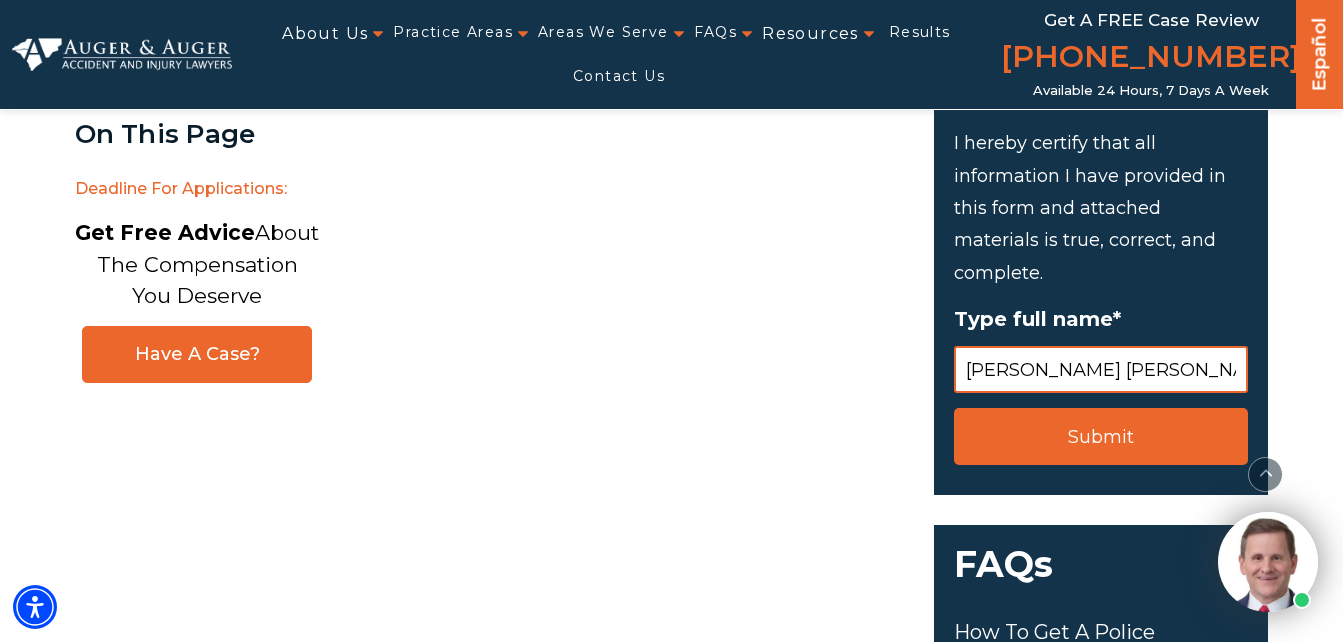 click on "Home  /  Auger & Auger Disabled Scholar Award On This Page   Deadline for Applications:         Get Free Advice  About  The Compensation  You Deserve     Have A Case?             Auger & Auger Disabled Scholar Award The accident and injury lawyers at Auger & Auger are proud to support the disabled students of America with the launch of their Annual Auger & Auger Disabled Scholar Award, awarded in the Fall Semester each year to one high-achieving, bright student intending to pursue an undergraduate college degree.     The Disabled Scholar Award is just a part of our efforts to be good members of the community and to give back to our fellow citizens. Our participation in Walk Like MADD’s 5K Fun Run helped raise awareness about drunk driving and with the Disabled Scholar Award, we hope to both raise awareness about the challenges disabled young people face while also helping one special young person to achieve his/her goals and dreams.     Deadline for Applications:         Applicant Essay Topics" at bounding box center (672, -8) 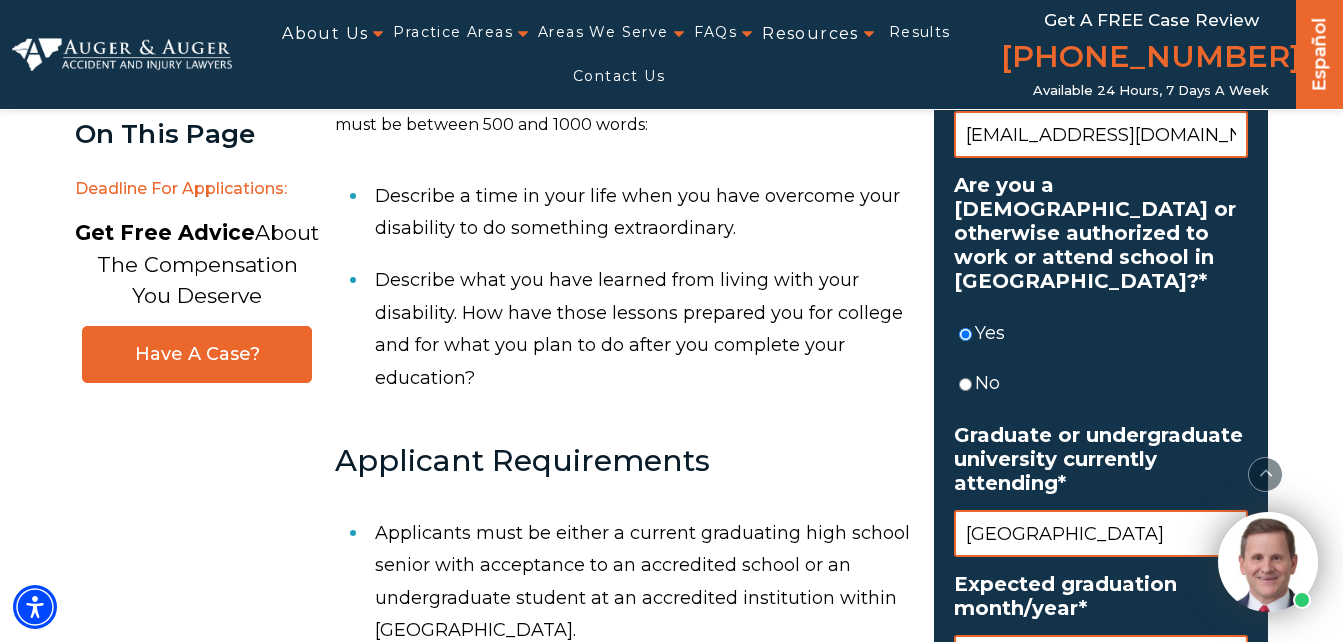scroll, scrollTop: 1213, scrollLeft: 0, axis: vertical 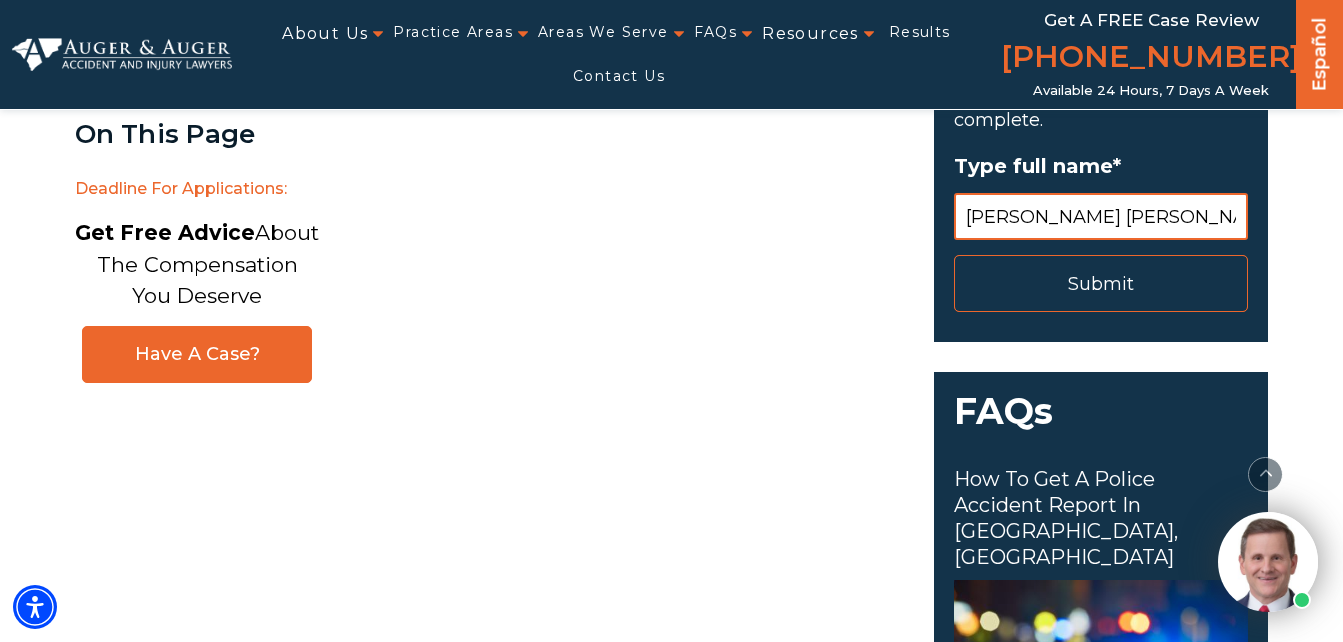 click on "Submit" at bounding box center [1101, 283] 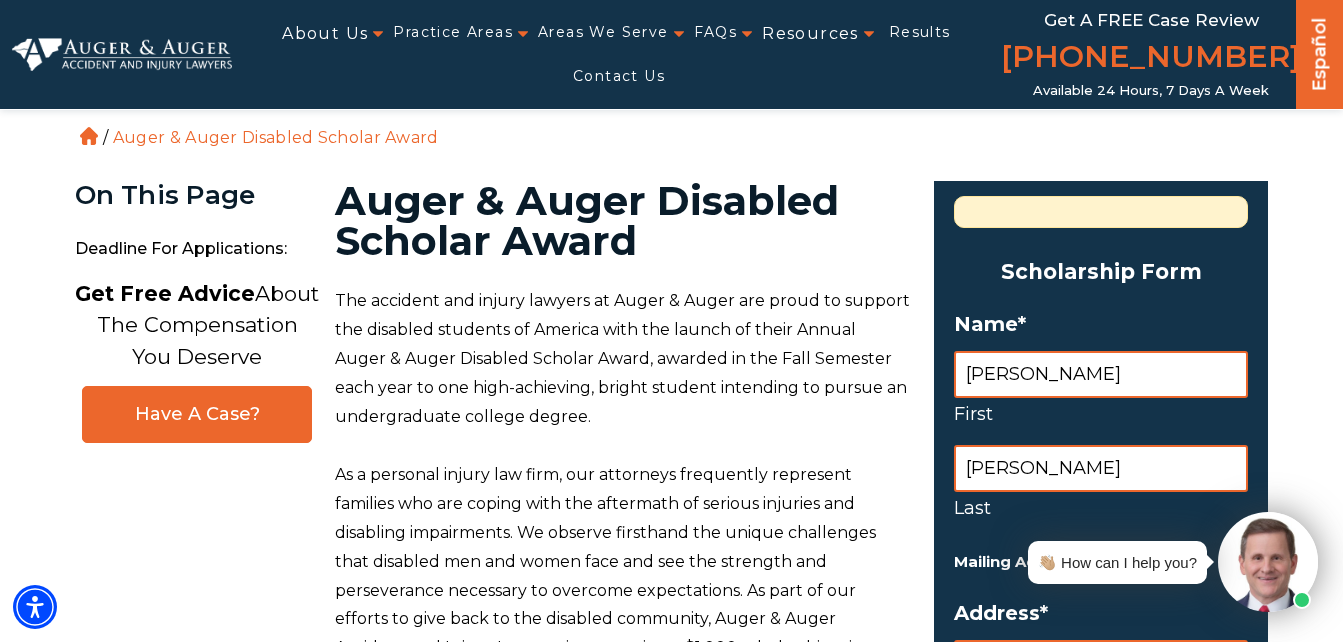 scroll, scrollTop: 0, scrollLeft: 0, axis: both 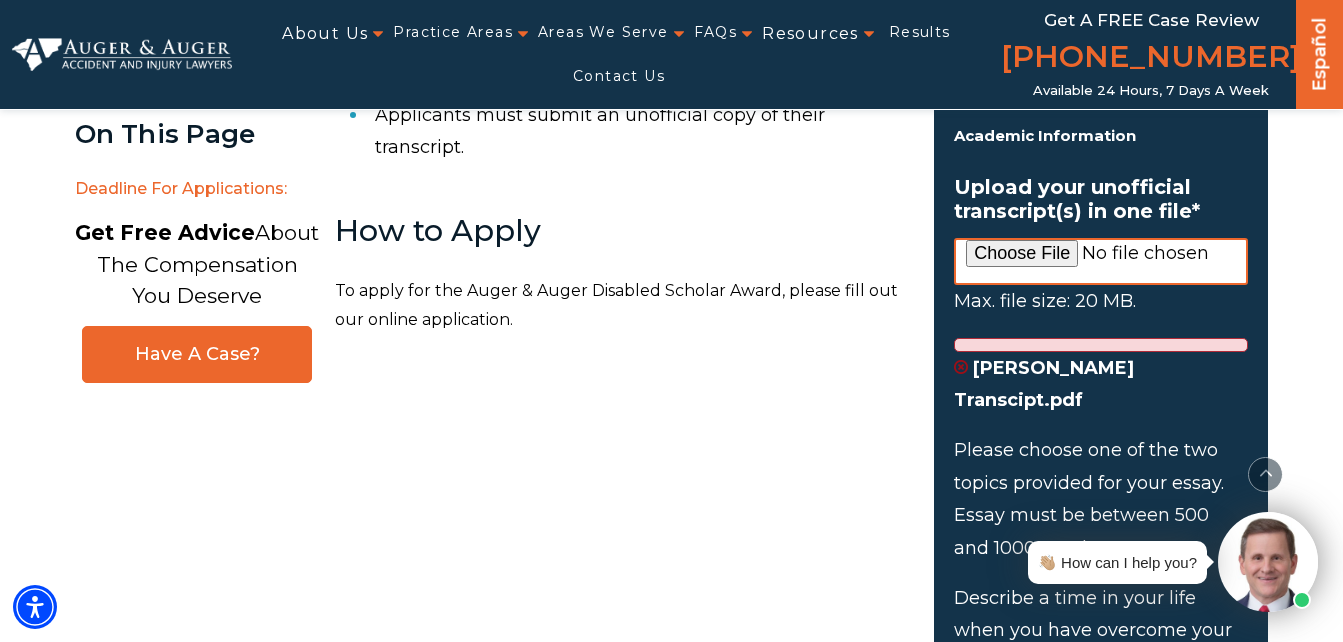 click on "Upload your unofficial transcript(s) in one file *" at bounding box center (1101, 261) 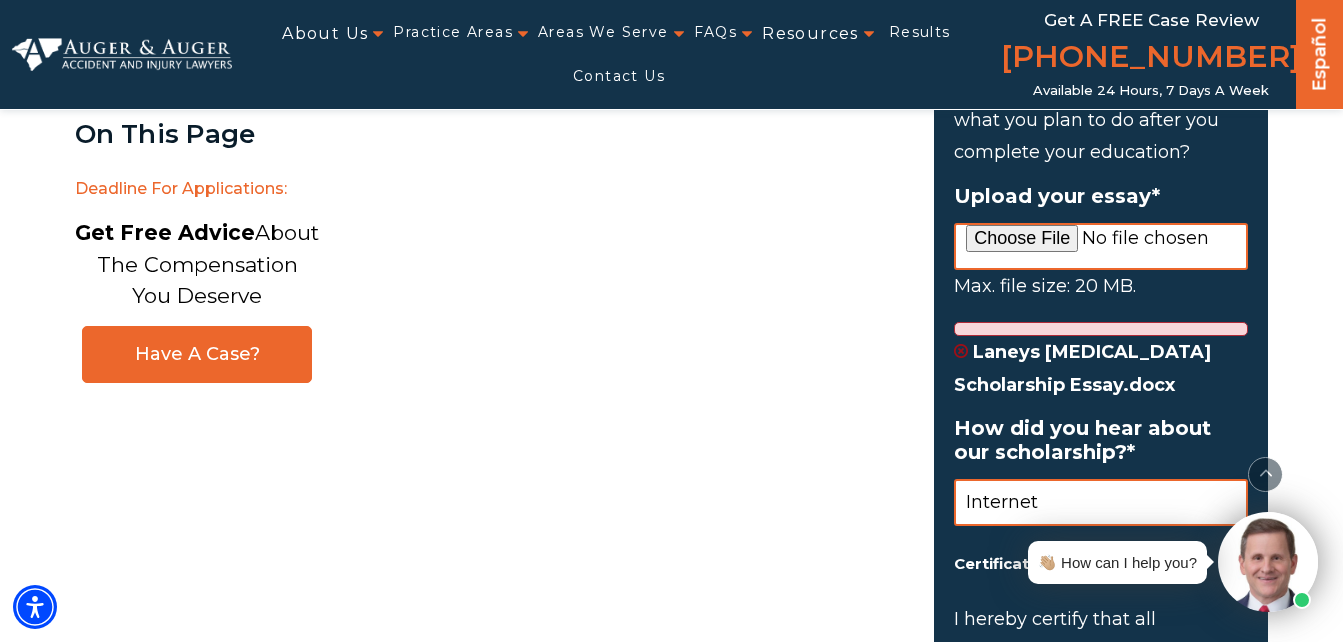 scroll, scrollTop: 2536, scrollLeft: 0, axis: vertical 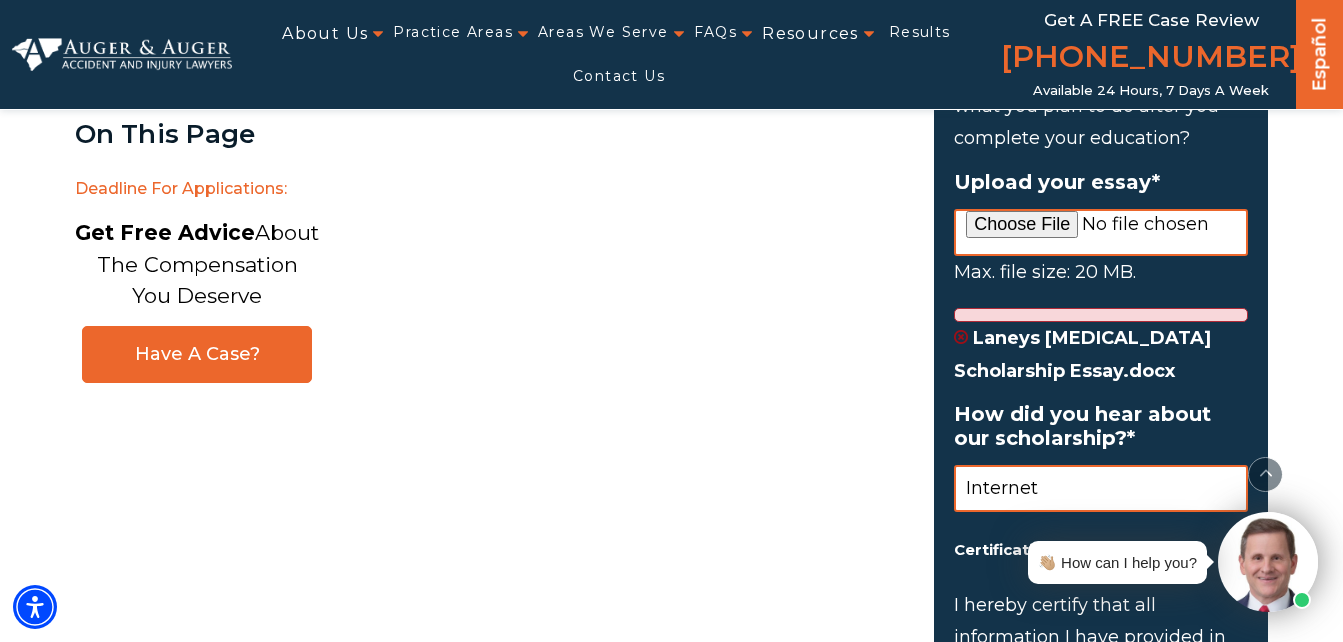 click on "Upload your essay *" at bounding box center (1101, 232) 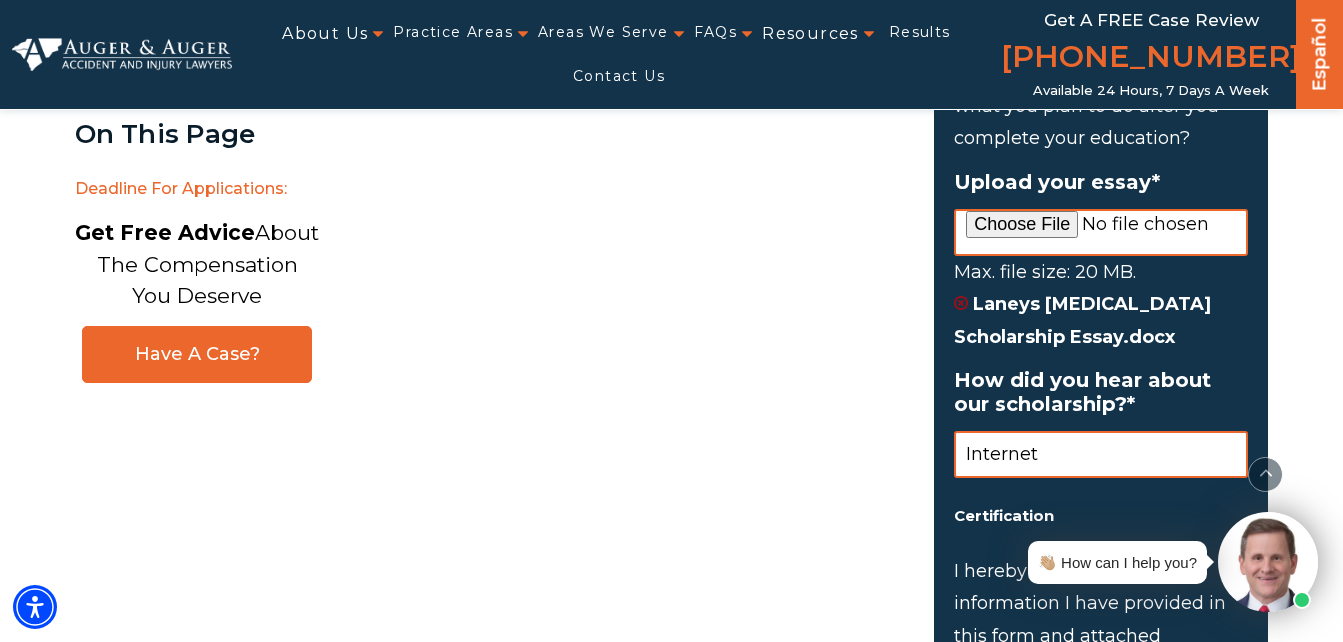 click on "About Us
About Us
Attorneys
Herbert Auger
Arlene Auger
Hunter Gillespie
Madison McLawhorn
Tyler Skitt
View All Attorneys
Blog
Testimonials
Our Promise
AA Guarantee
Giving Back
AA Disabled Scholar Award
Practice Areas
Car Accident
Truck Accident
Motorcycle Accident
Bicycle Accident
Wrongful Death
Dog Bite
Workers’ Compensation
Daycare Accident
See All Practice Areas
Areas We Serve
North Carolina
Charlotte
Asheville
Greensboro
Raleigh
Durham
View All Areas We Serve
South Carolina
Charleston
Columbia
Greenville
Rock Hill
Myrtle Beach
View All Areas We Serve
View All Locations
FAQs" at bounding box center [671, 1637] 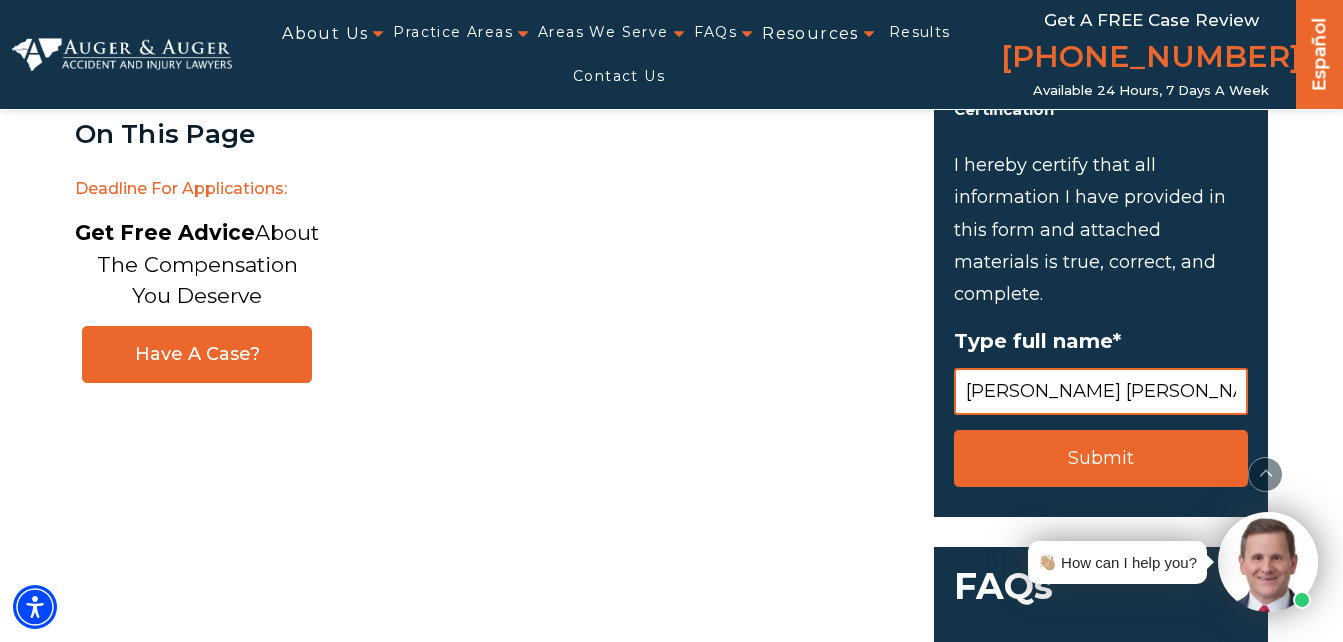 scroll, scrollTop: 2956, scrollLeft: 0, axis: vertical 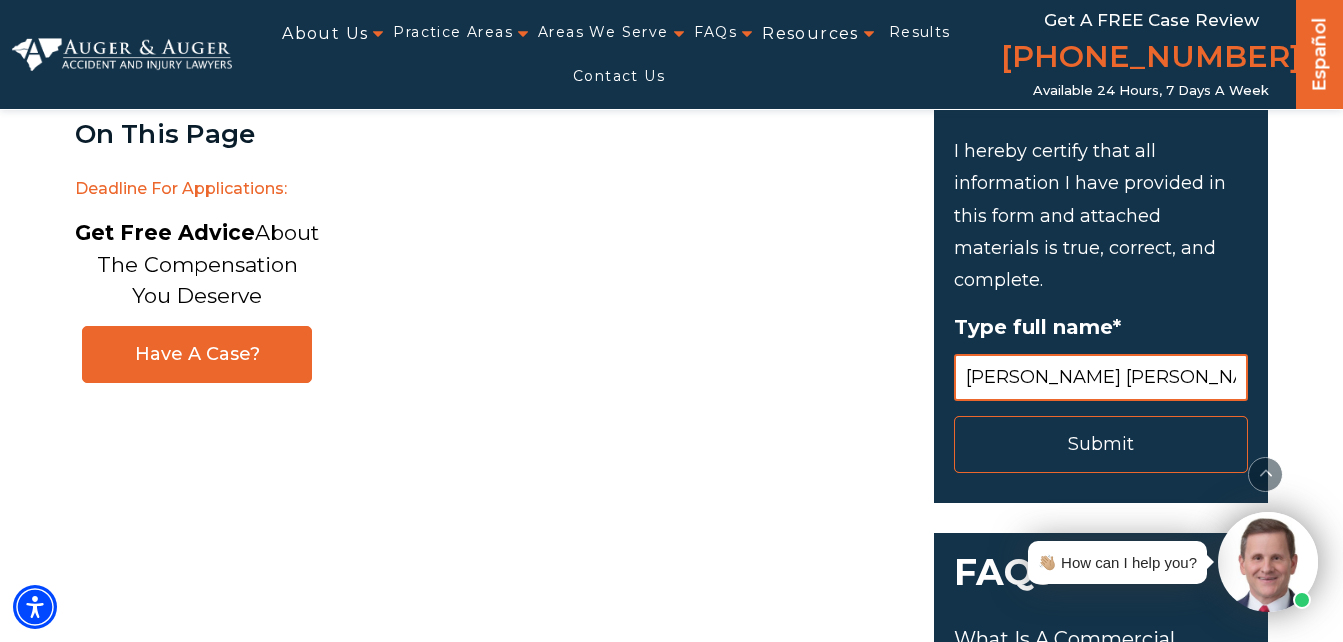 click on "Submit" at bounding box center (1101, 444) 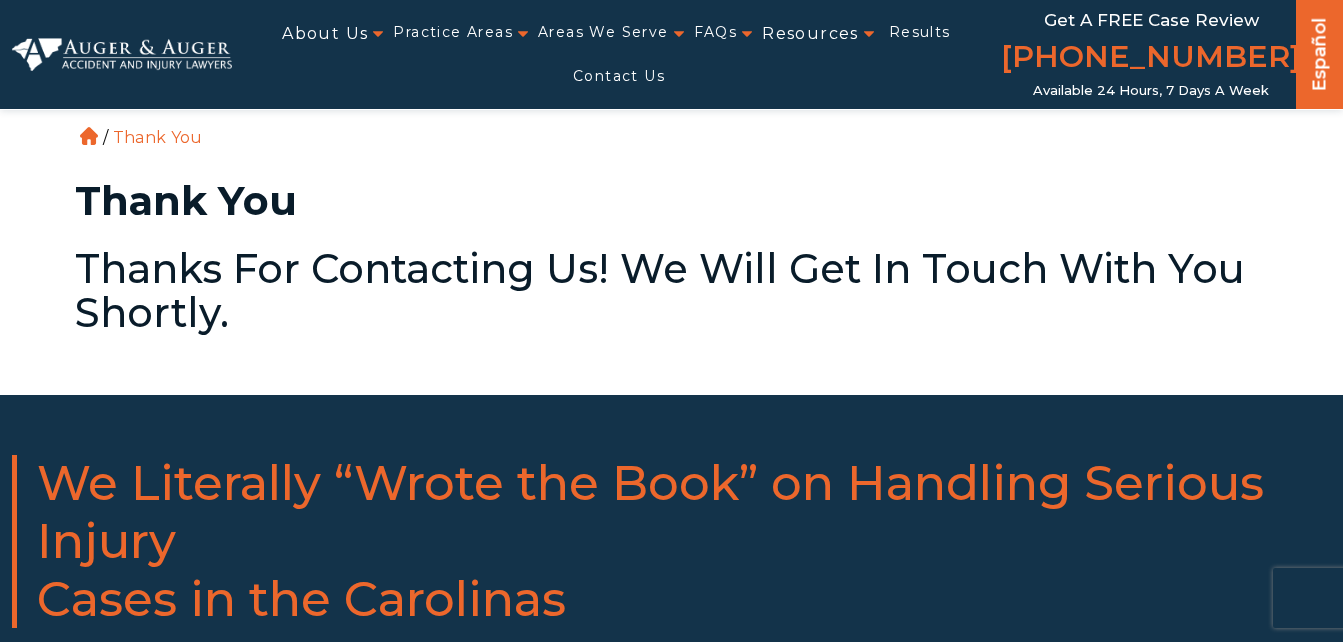 scroll, scrollTop: 0, scrollLeft: 0, axis: both 